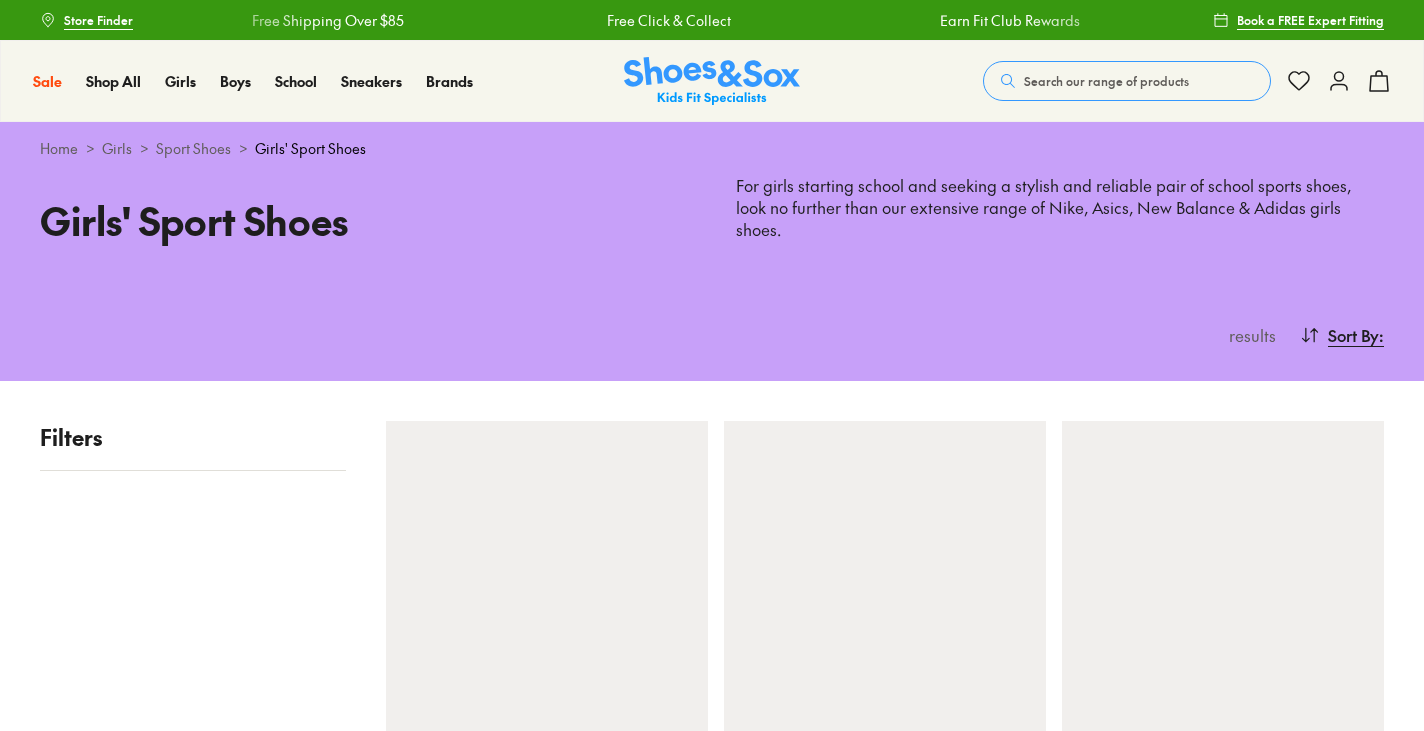 scroll, scrollTop: 0, scrollLeft: 0, axis: both 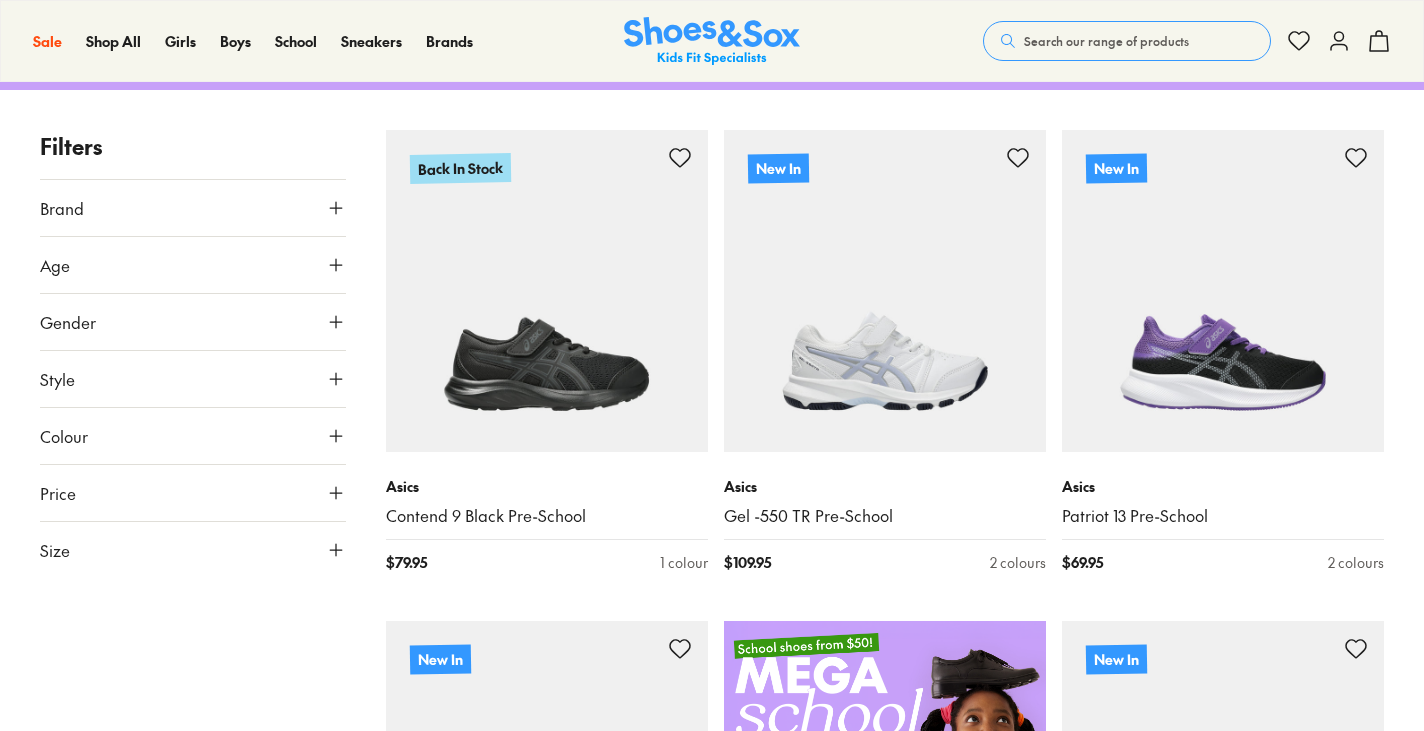 drag, startPoint x: 1424, startPoint y: 42, endPoint x: 1398, endPoint y: 116, distance: 78.434685 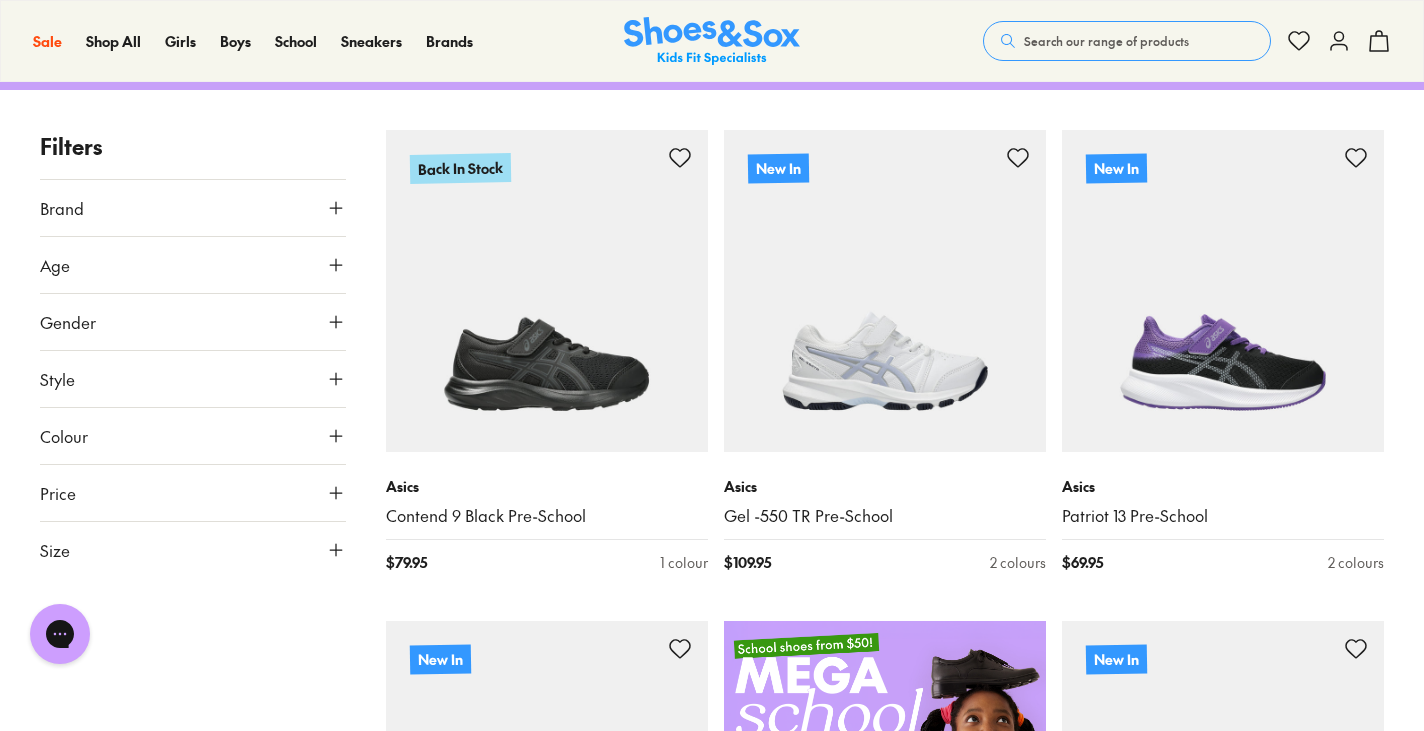 scroll, scrollTop: 0, scrollLeft: 0, axis: both 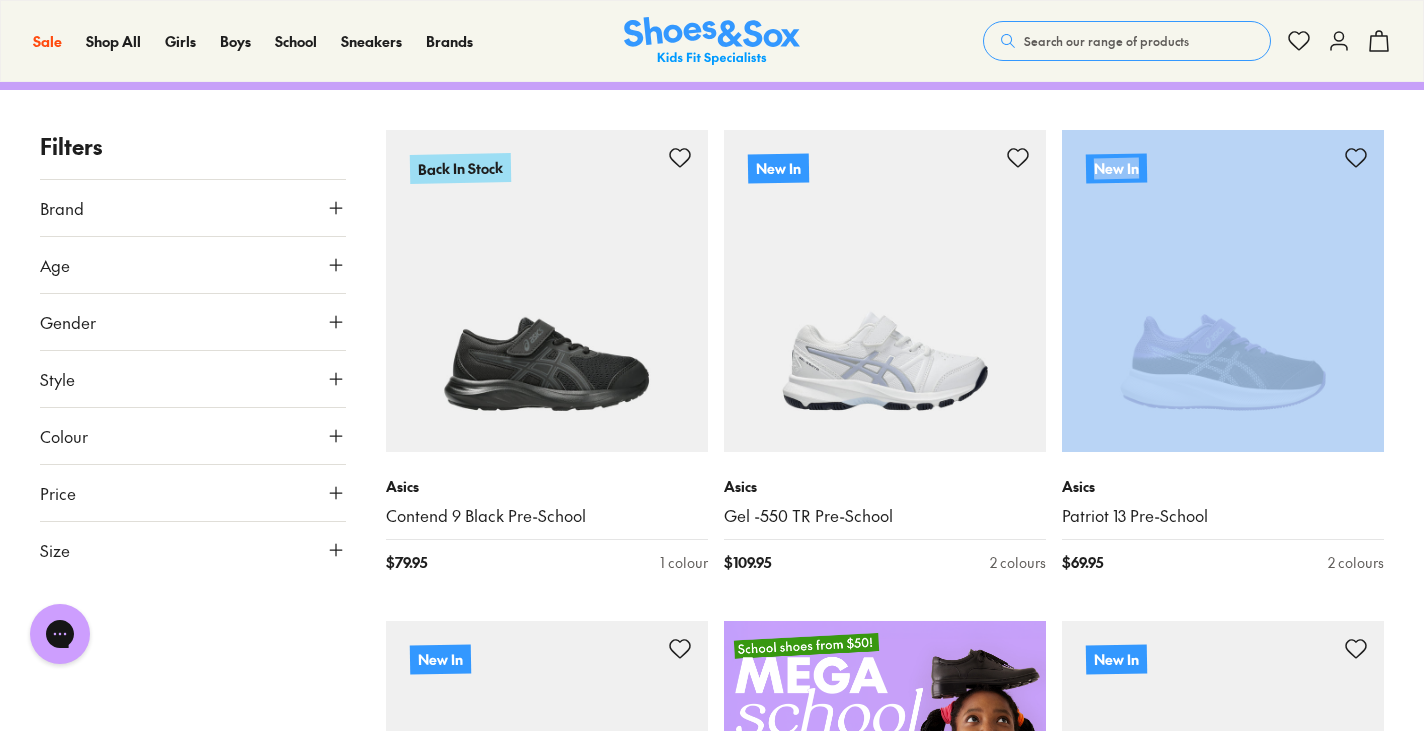 drag, startPoint x: 1422, startPoint y: 94, endPoint x: 1422, endPoint y: 138, distance: 44 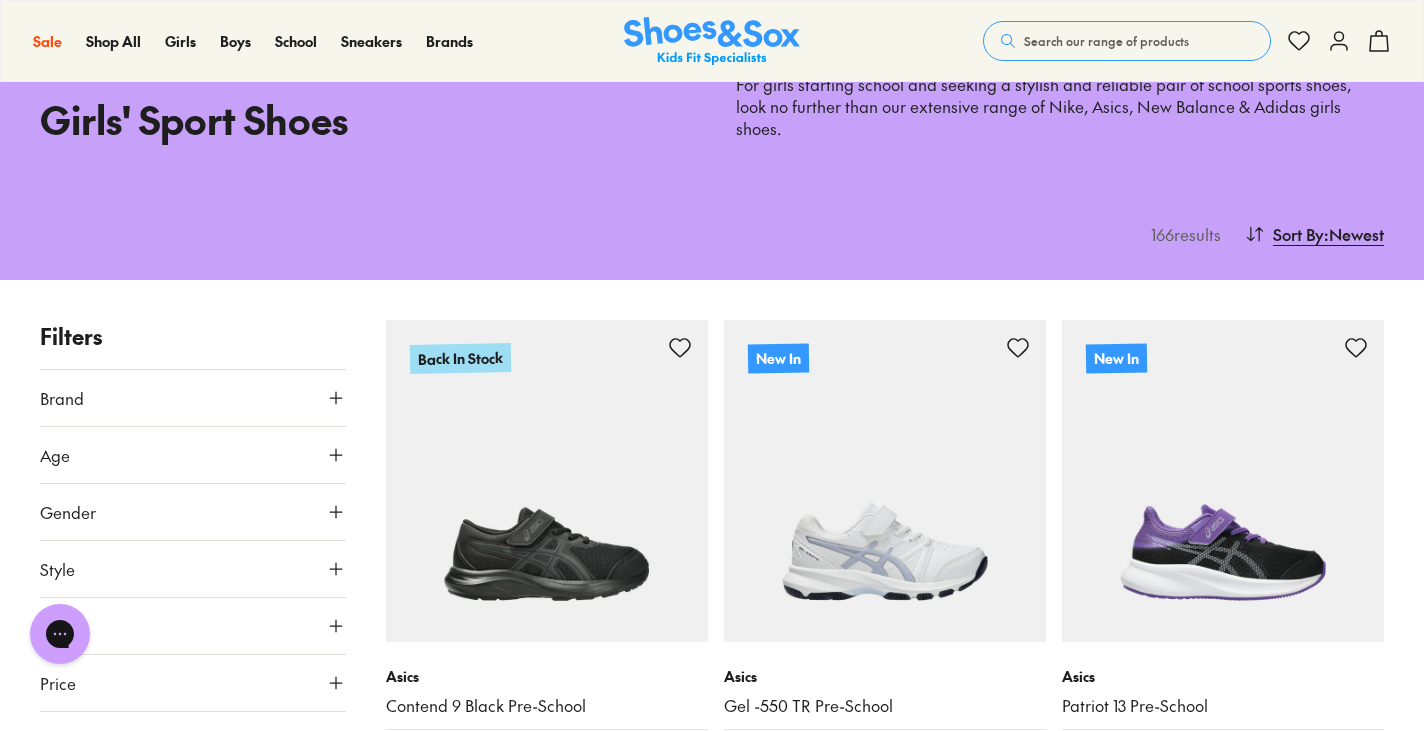 scroll, scrollTop: 63, scrollLeft: 0, axis: vertical 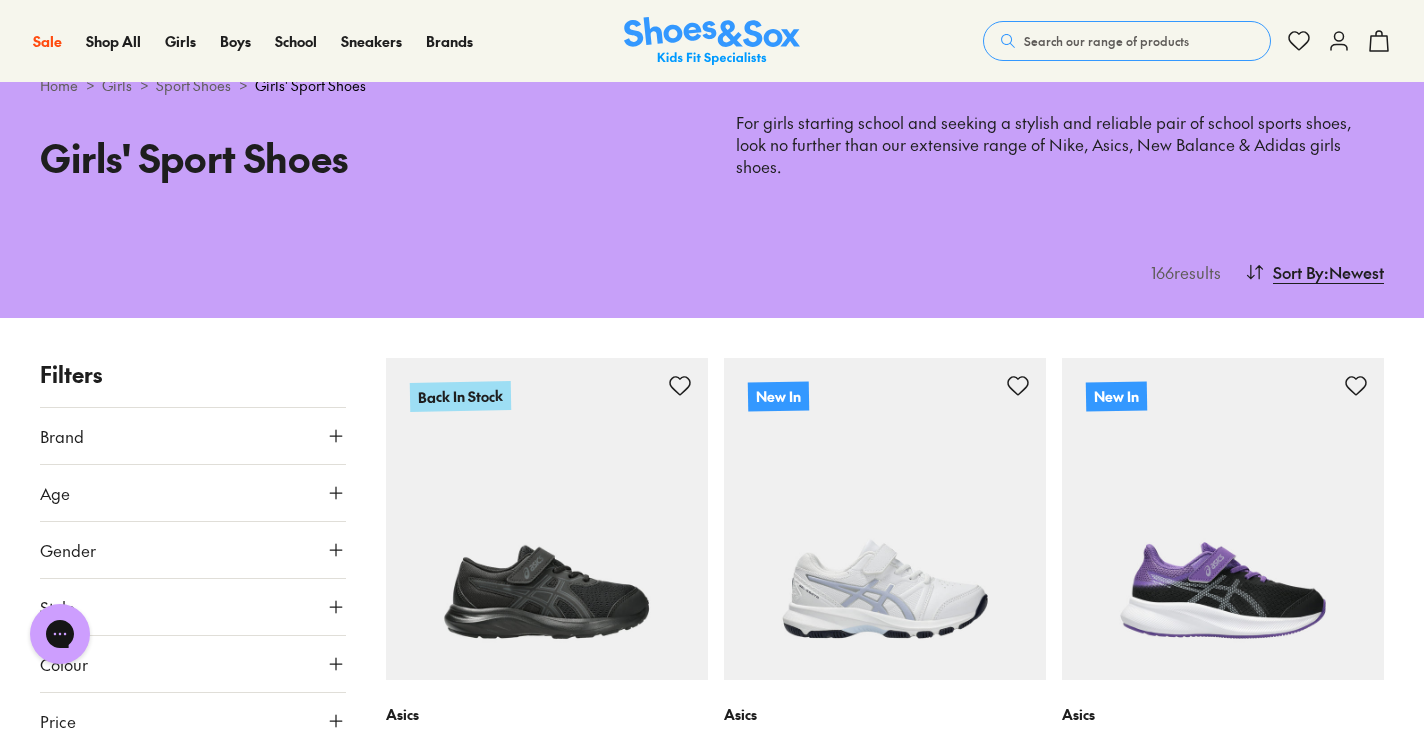click on "Search our range of products" at bounding box center [1106, 41] 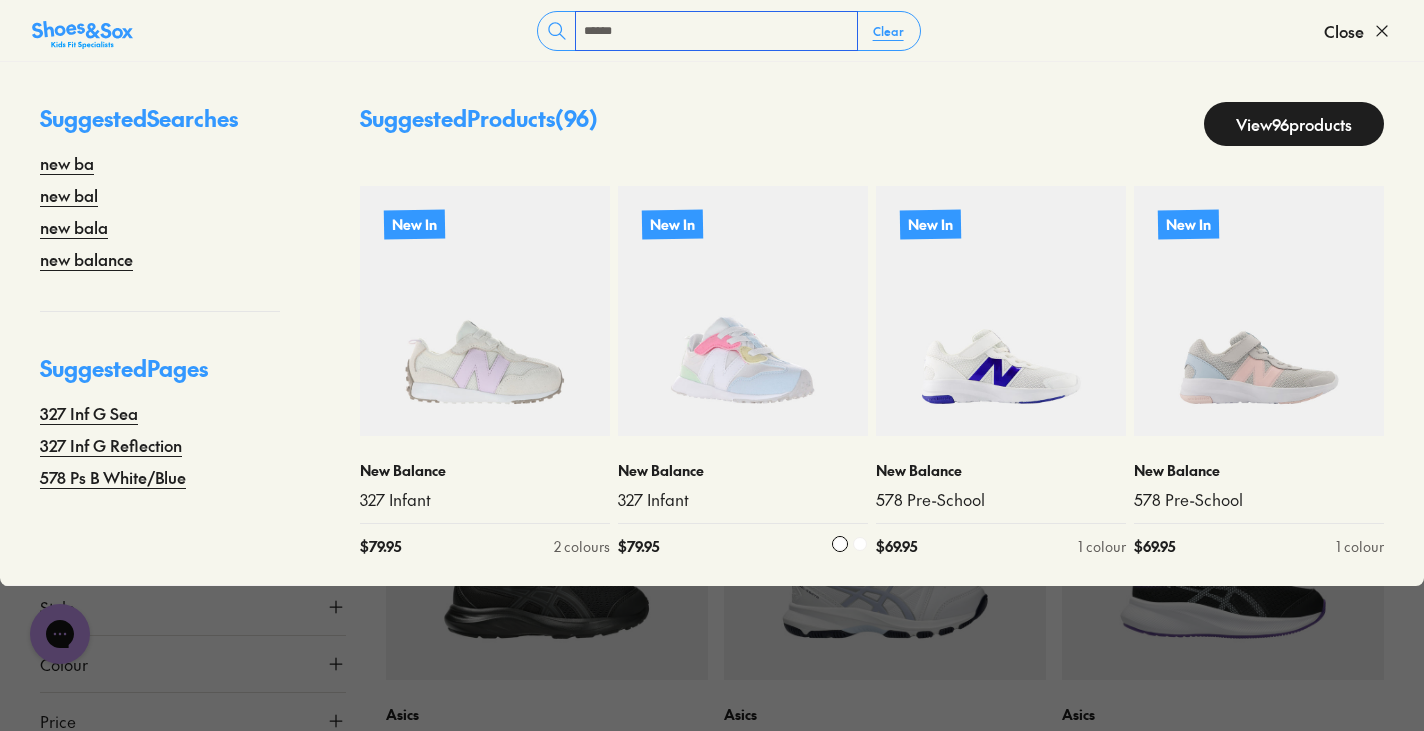 type on "******" 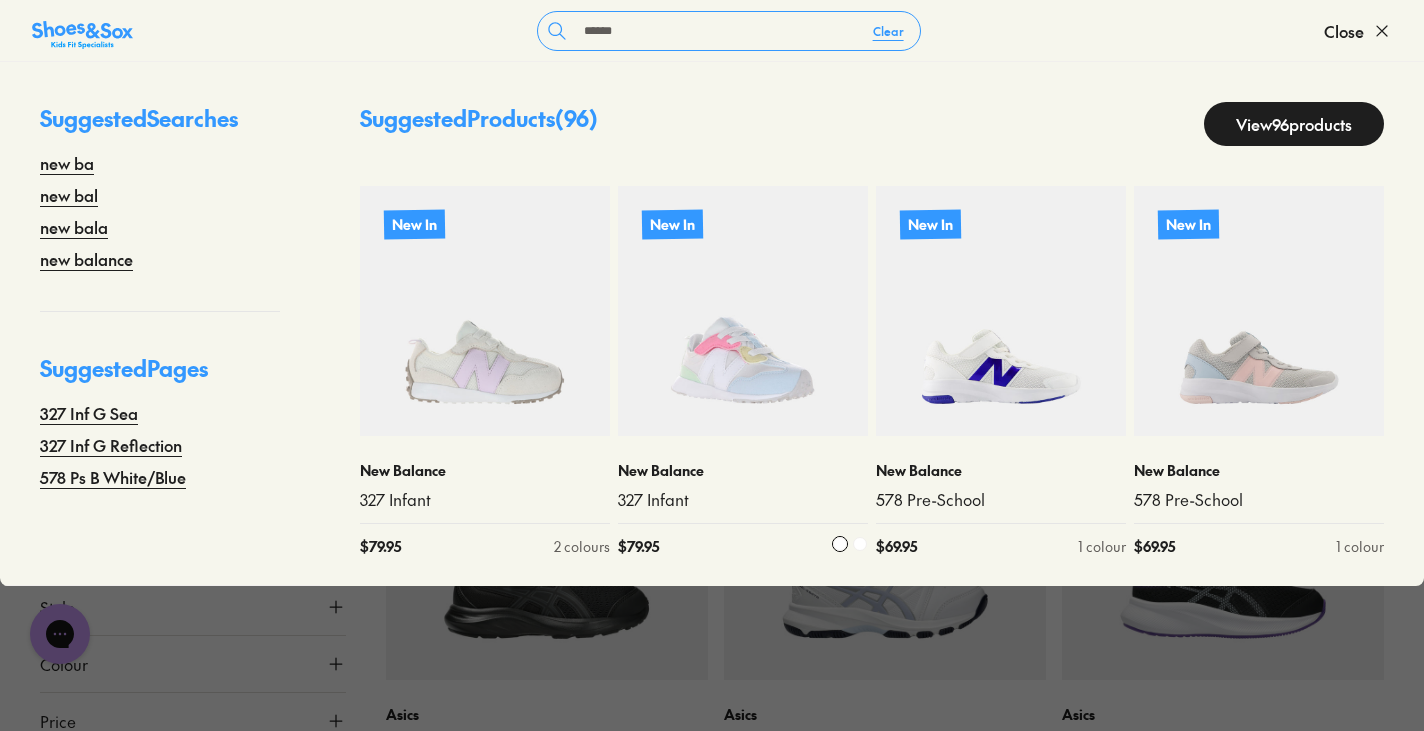 click at bounding box center (743, 311) 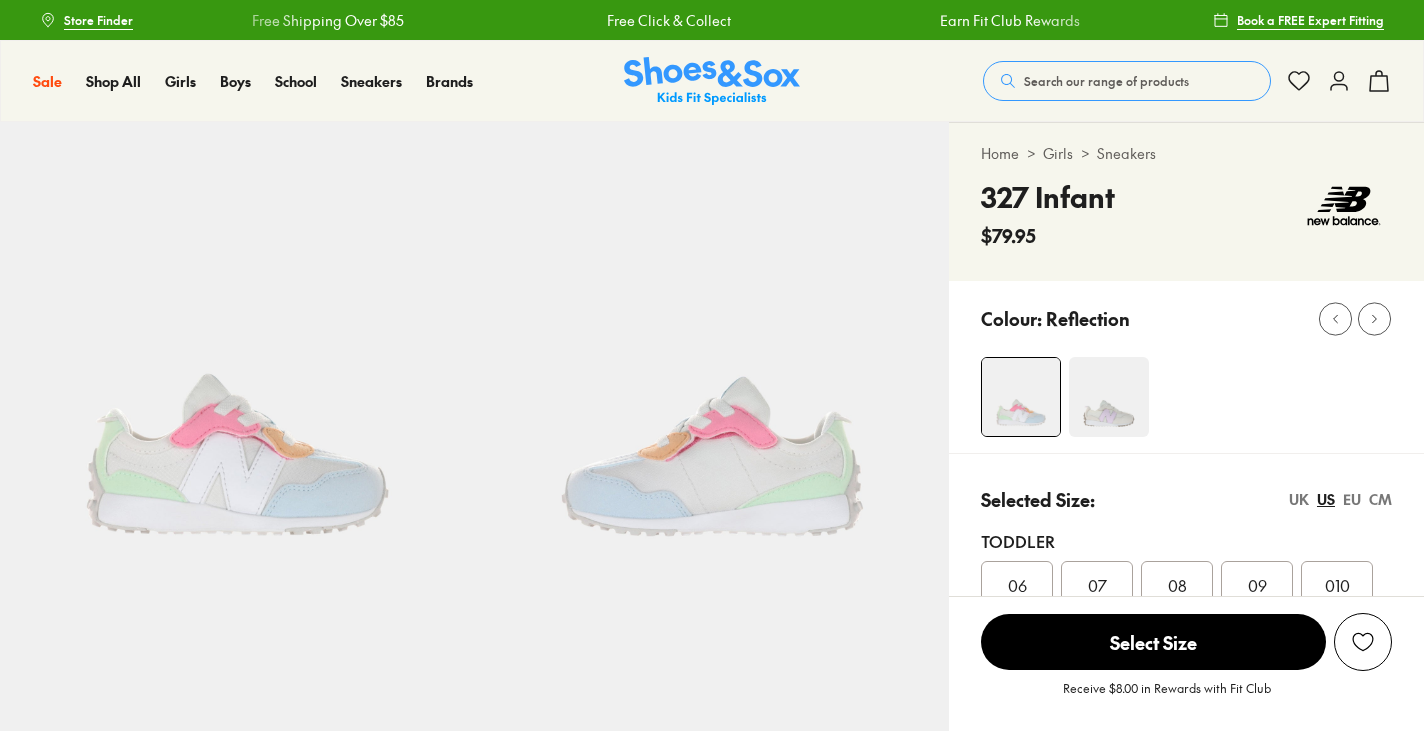 scroll, scrollTop: 0, scrollLeft: 0, axis: both 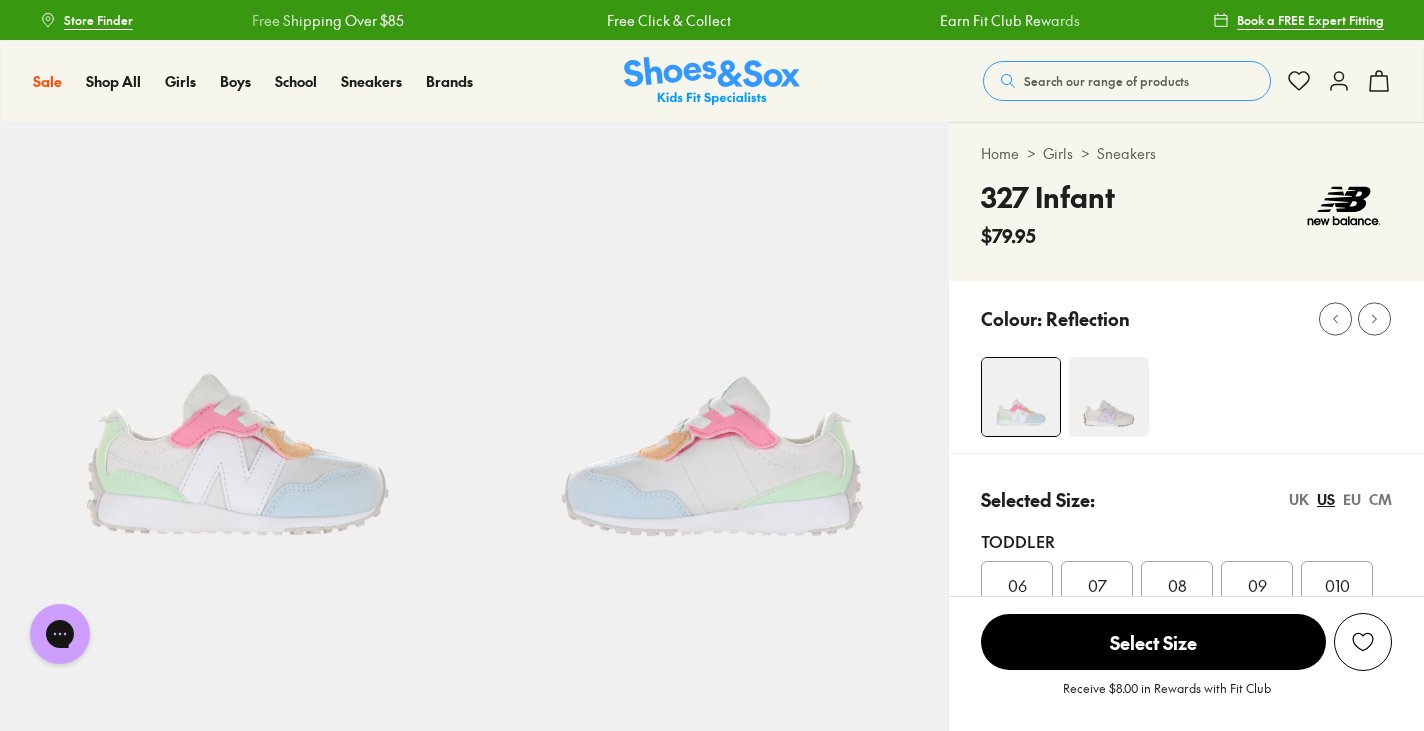click on "06" at bounding box center [1017, 585] 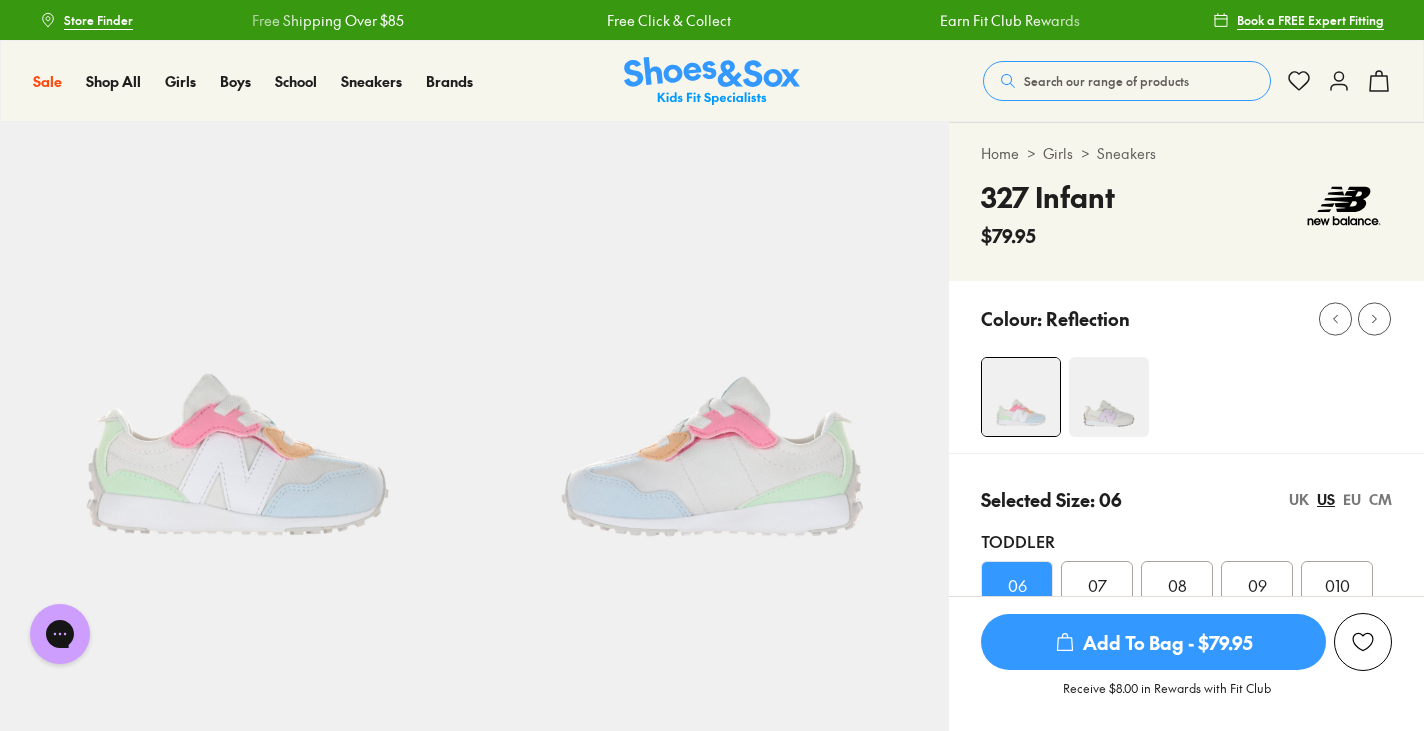 click at bounding box center (1363, 642) 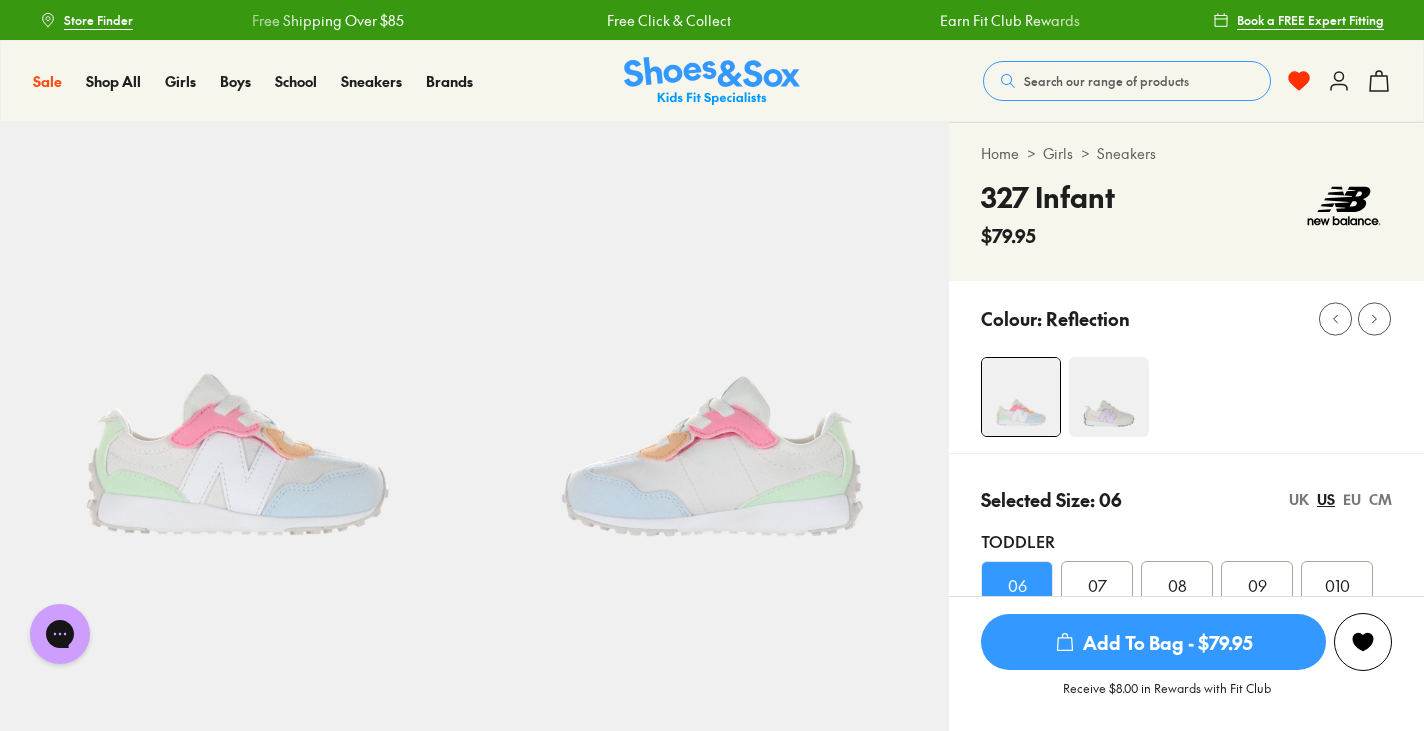 click 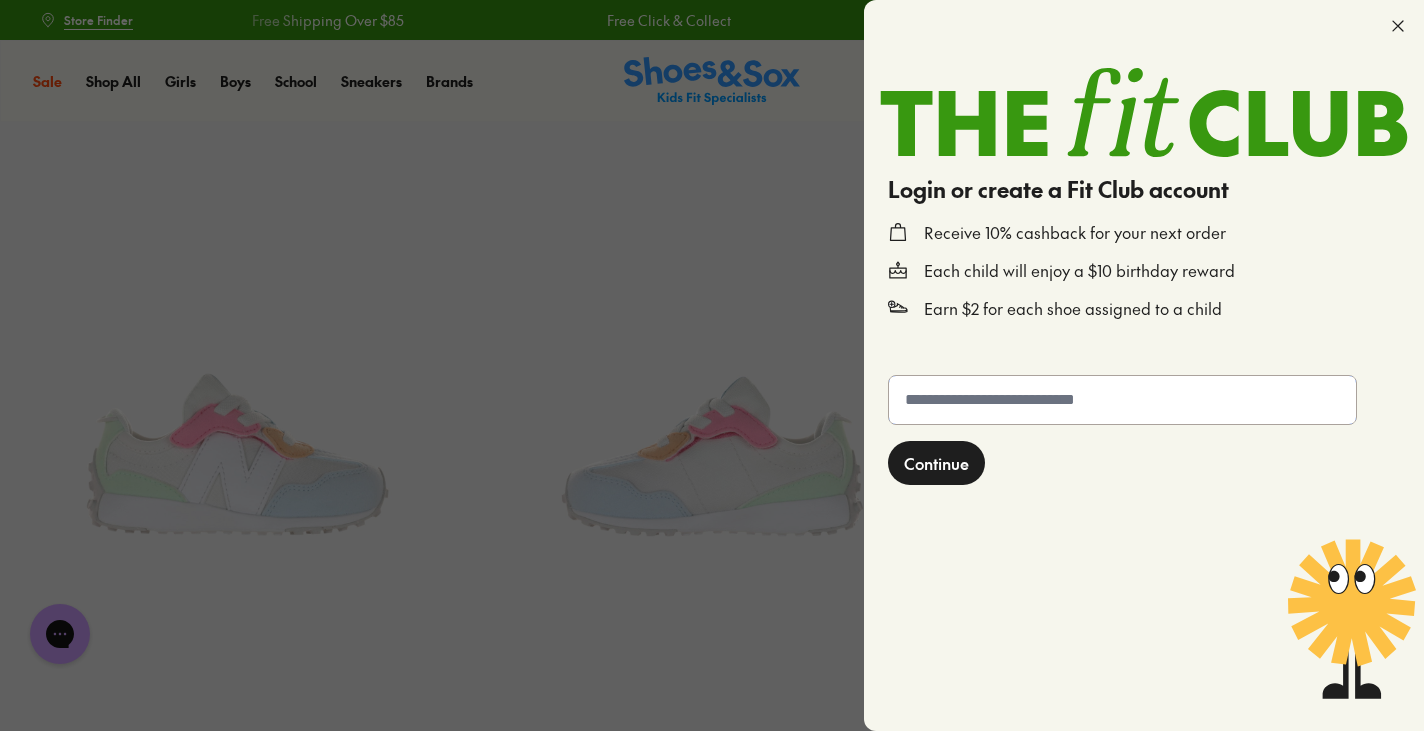 click 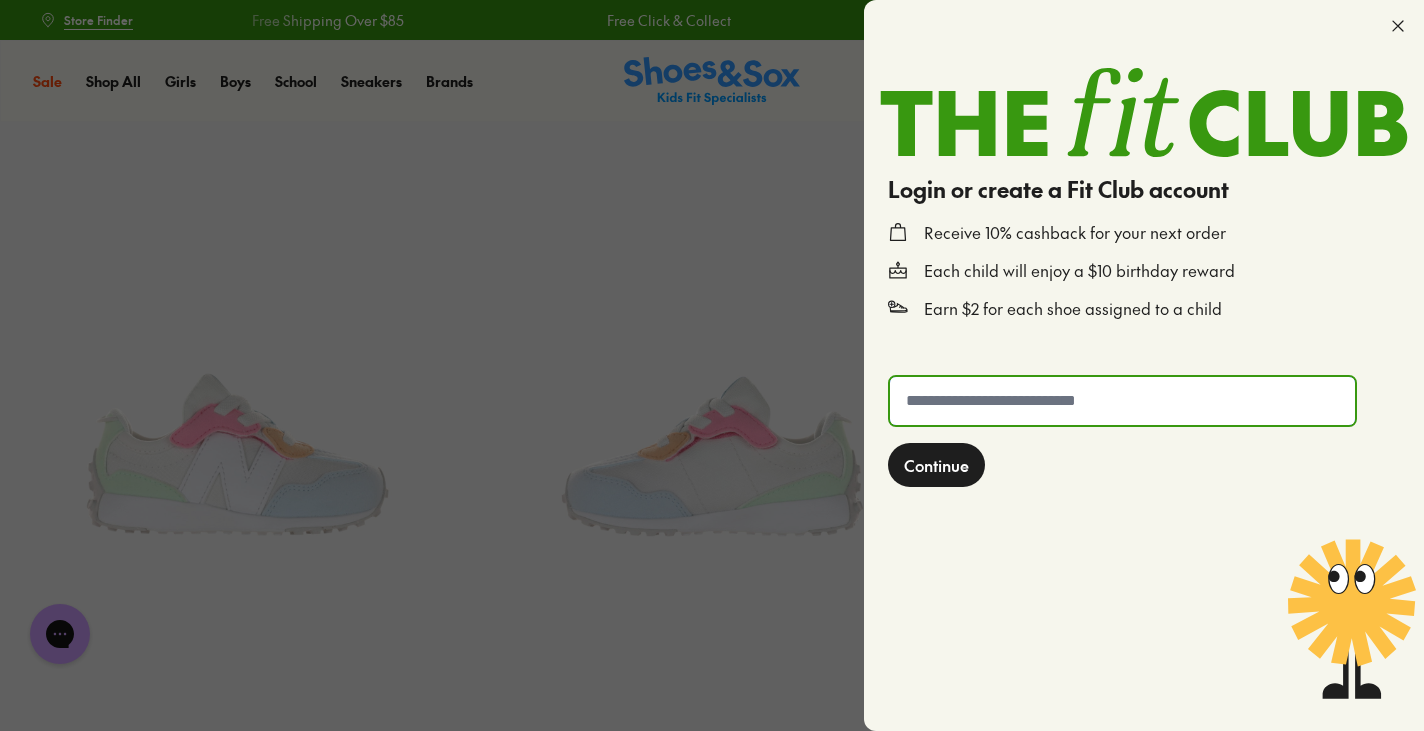 type on "**********" 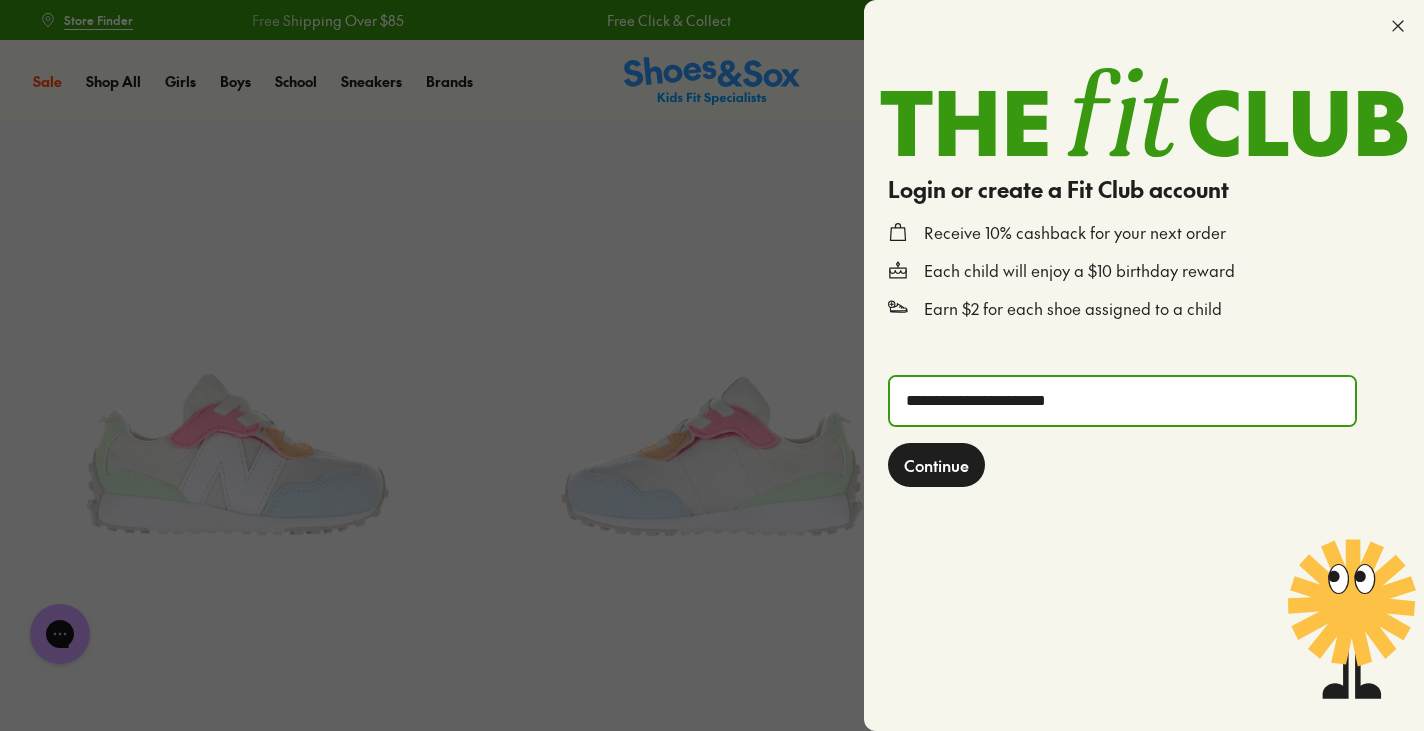 click on "Continue" 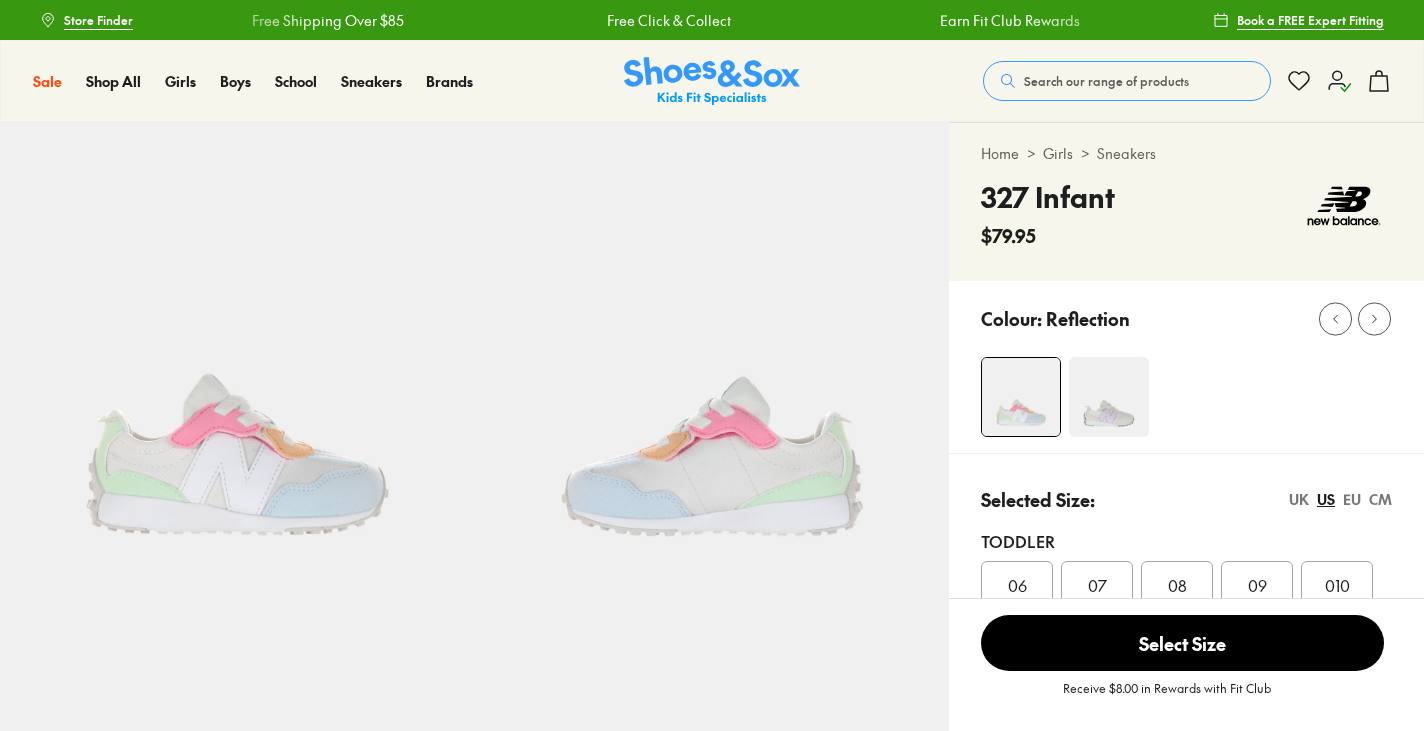select on "*" 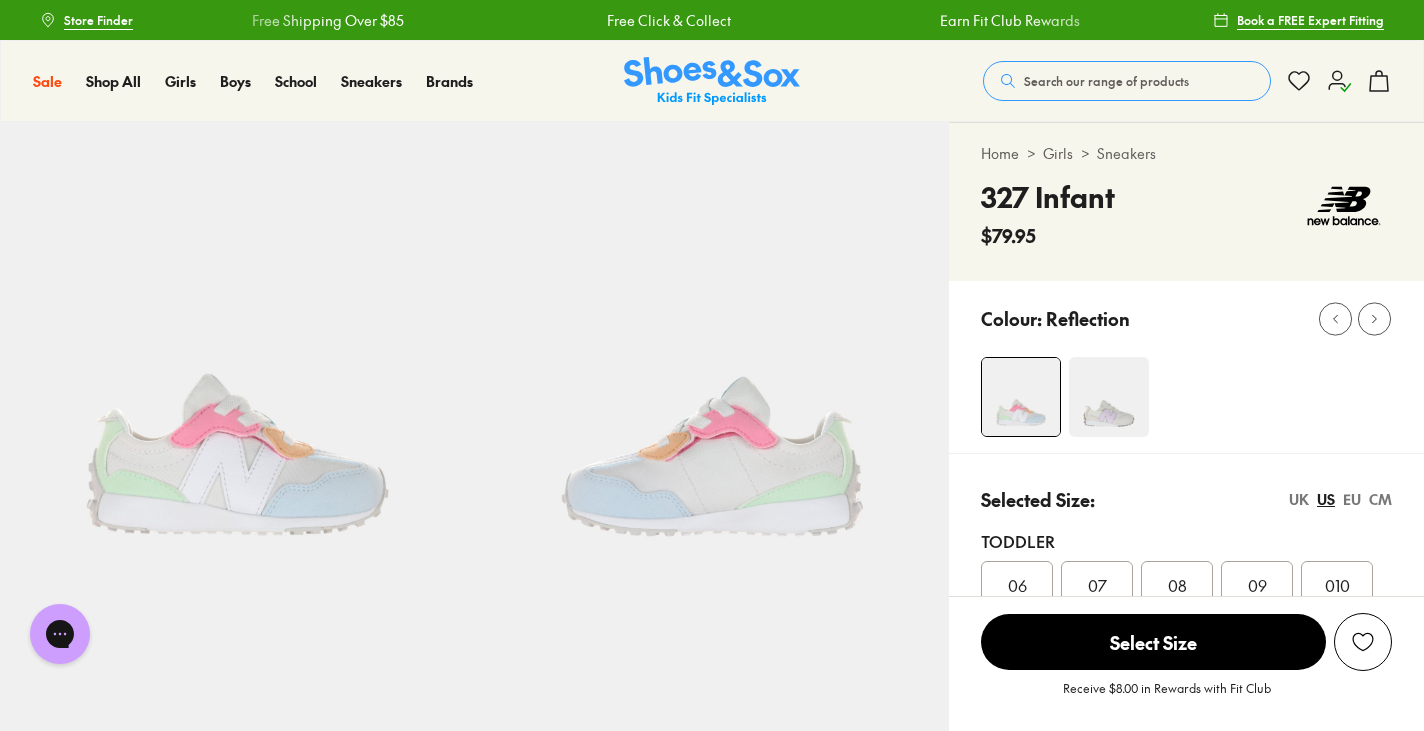 scroll, scrollTop: 0, scrollLeft: 0, axis: both 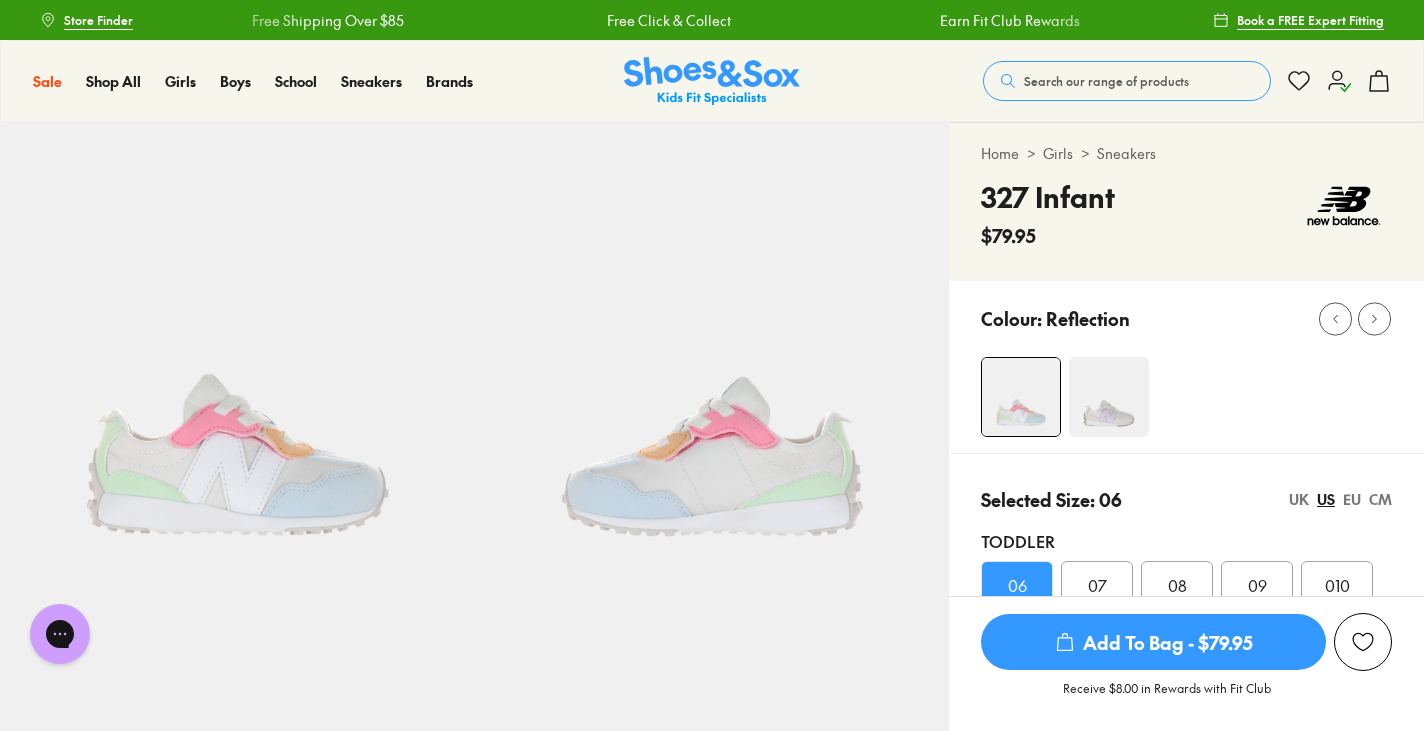 click at bounding box center [1363, 642] 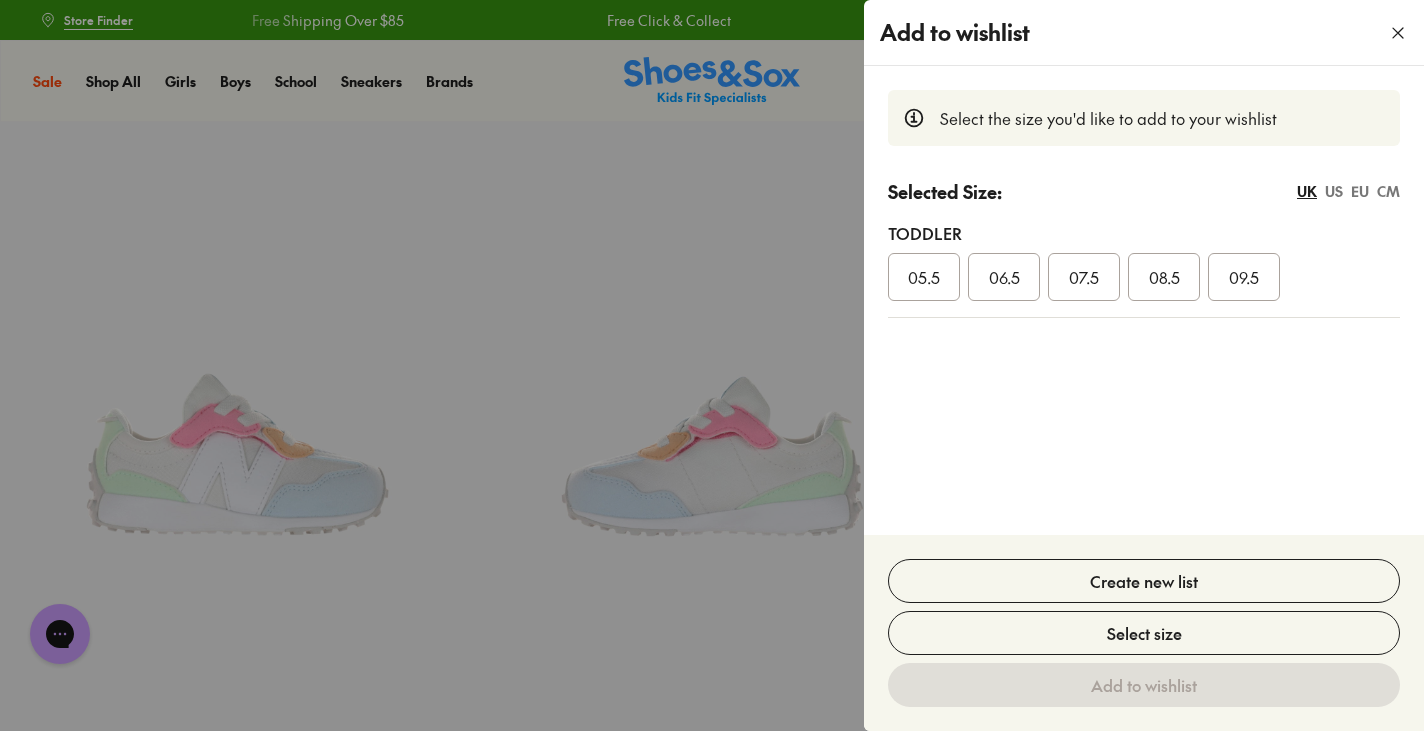 click on "EU" at bounding box center [1360, 191] 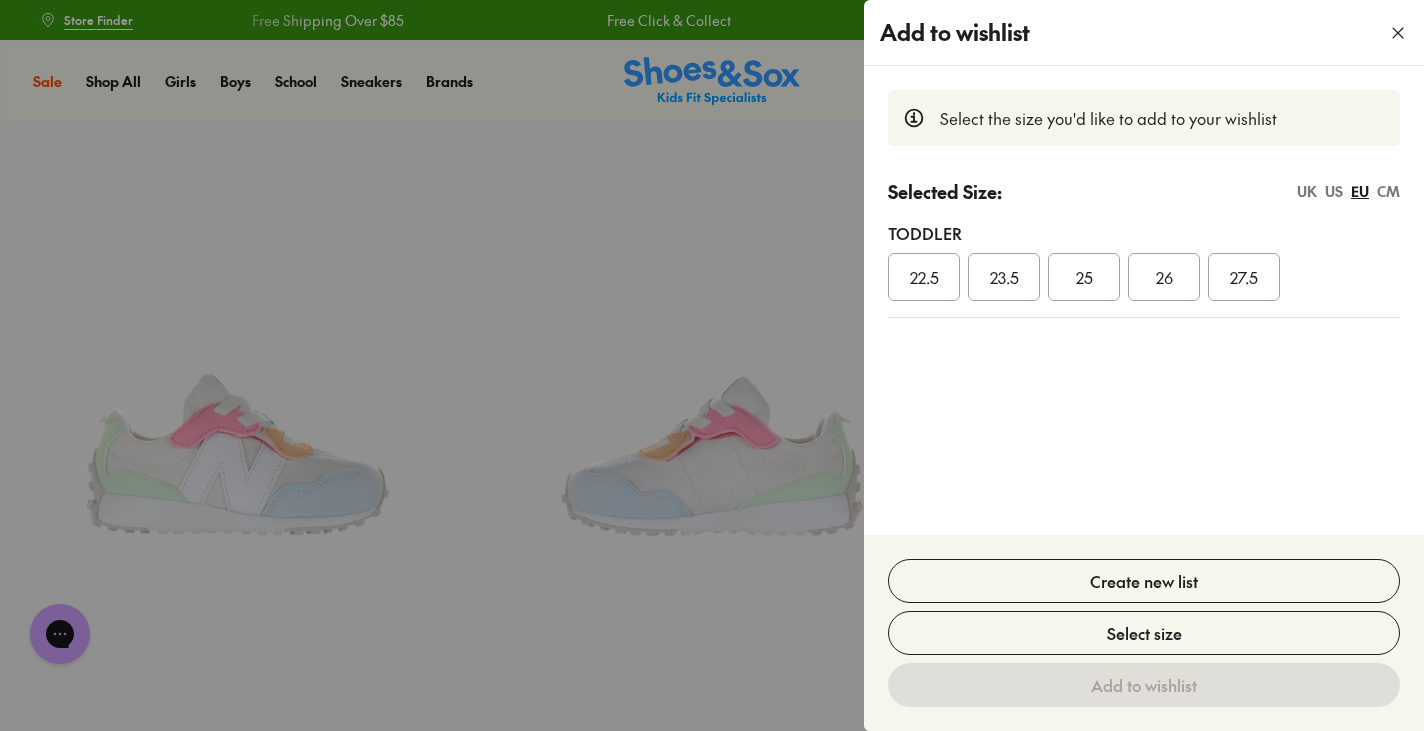 click on "22.5" at bounding box center [924, 277] 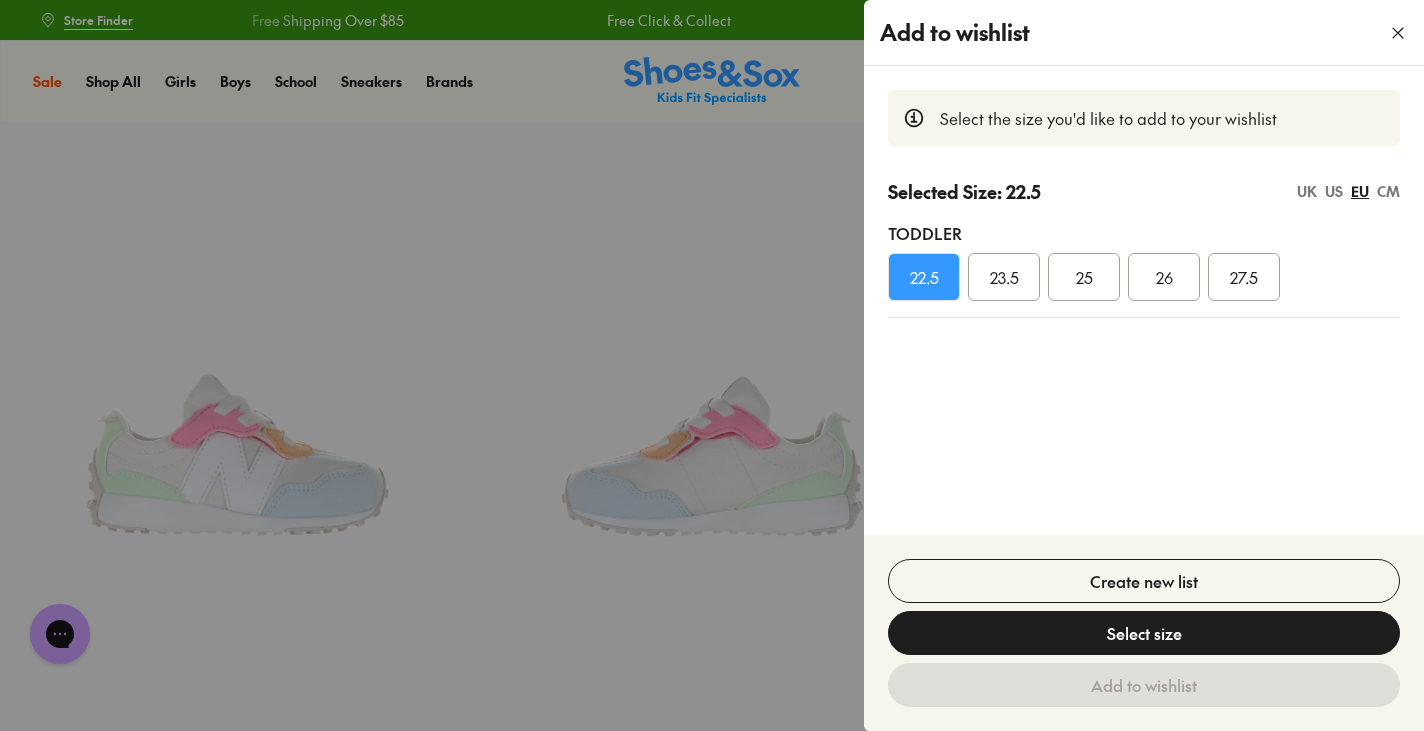 click on "Select size" at bounding box center (1144, 633) 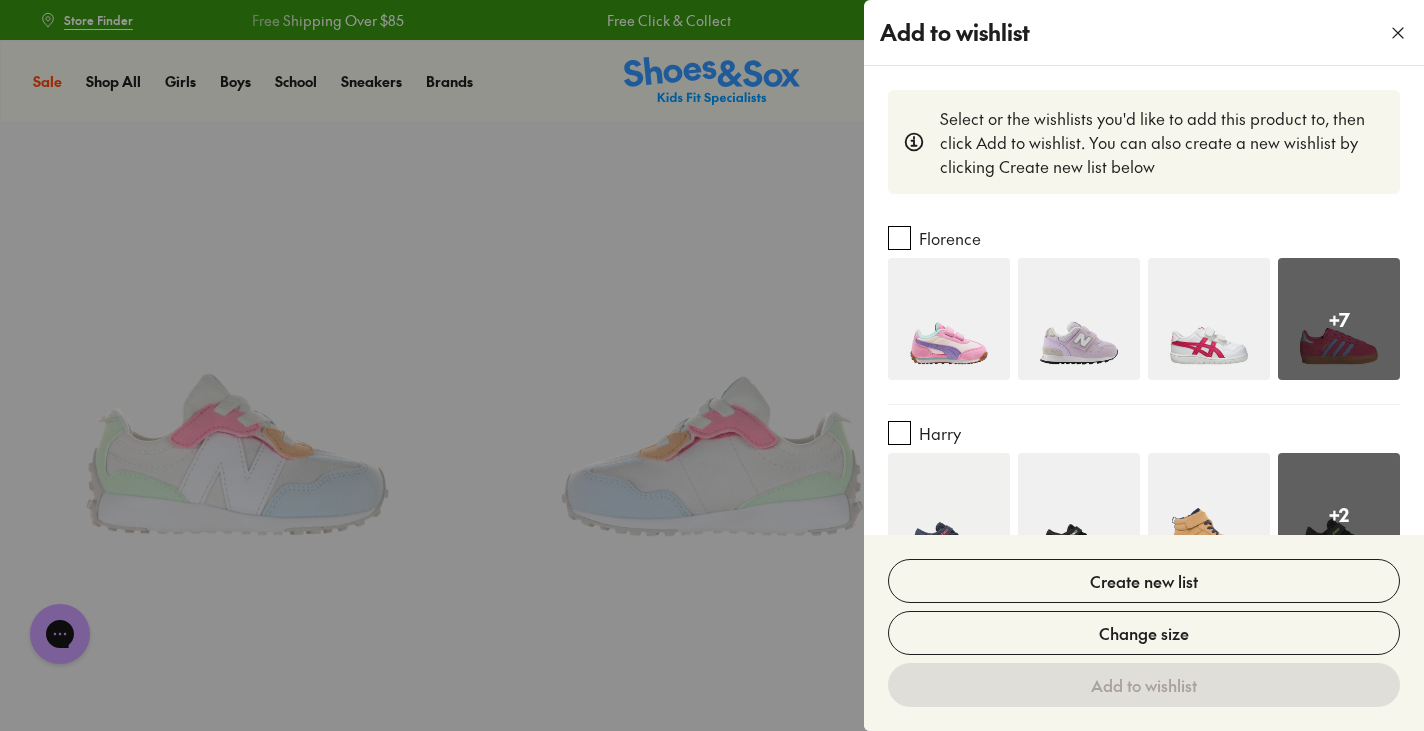 click at bounding box center [899, 238] 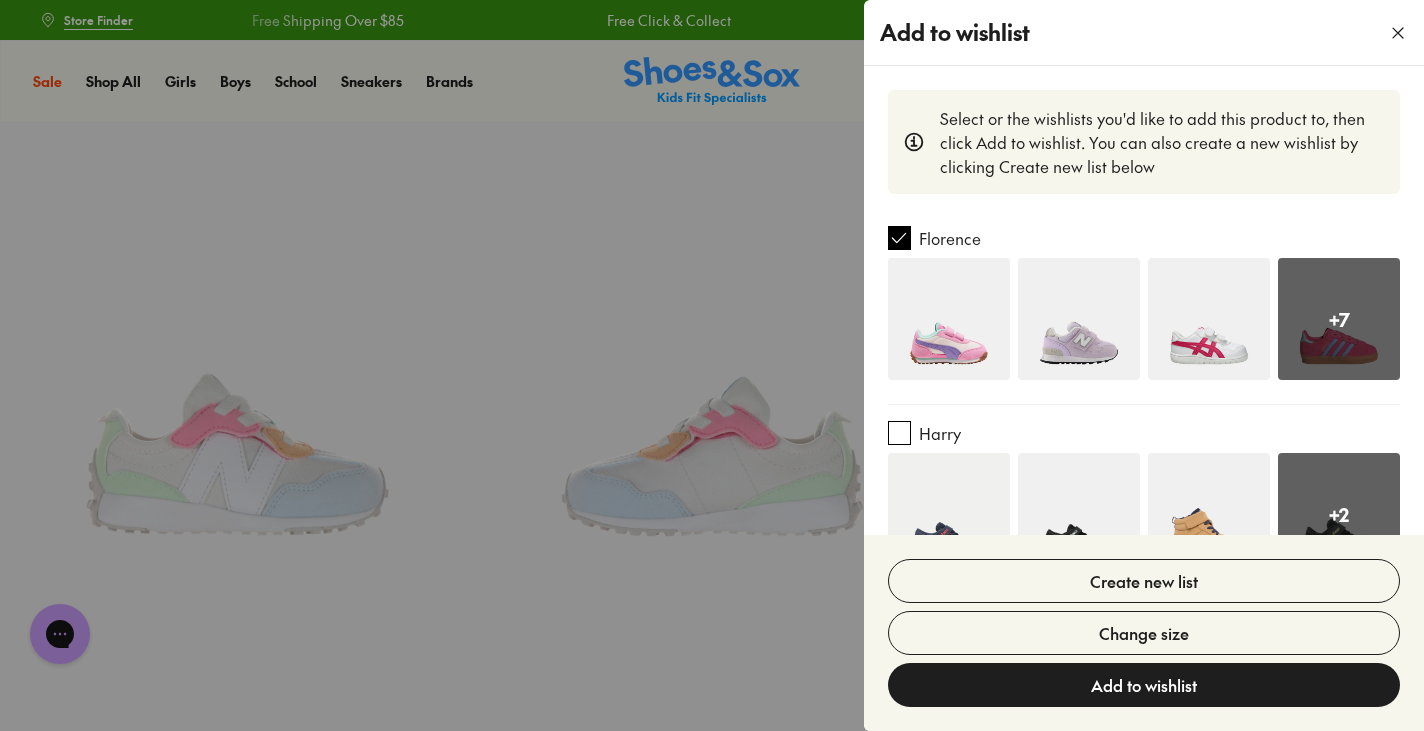 click on "Add to wishlist" at bounding box center (1144, 685) 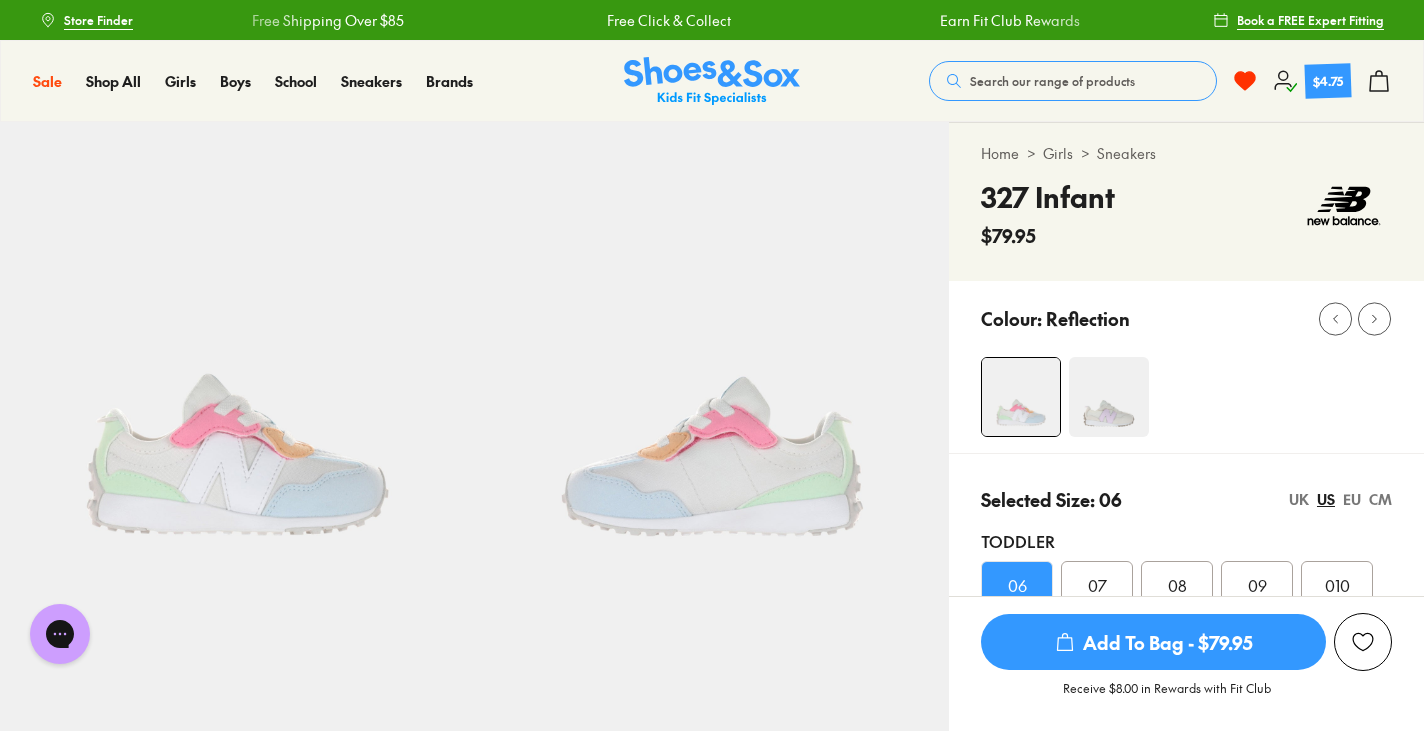 click at bounding box center (1109, 397) 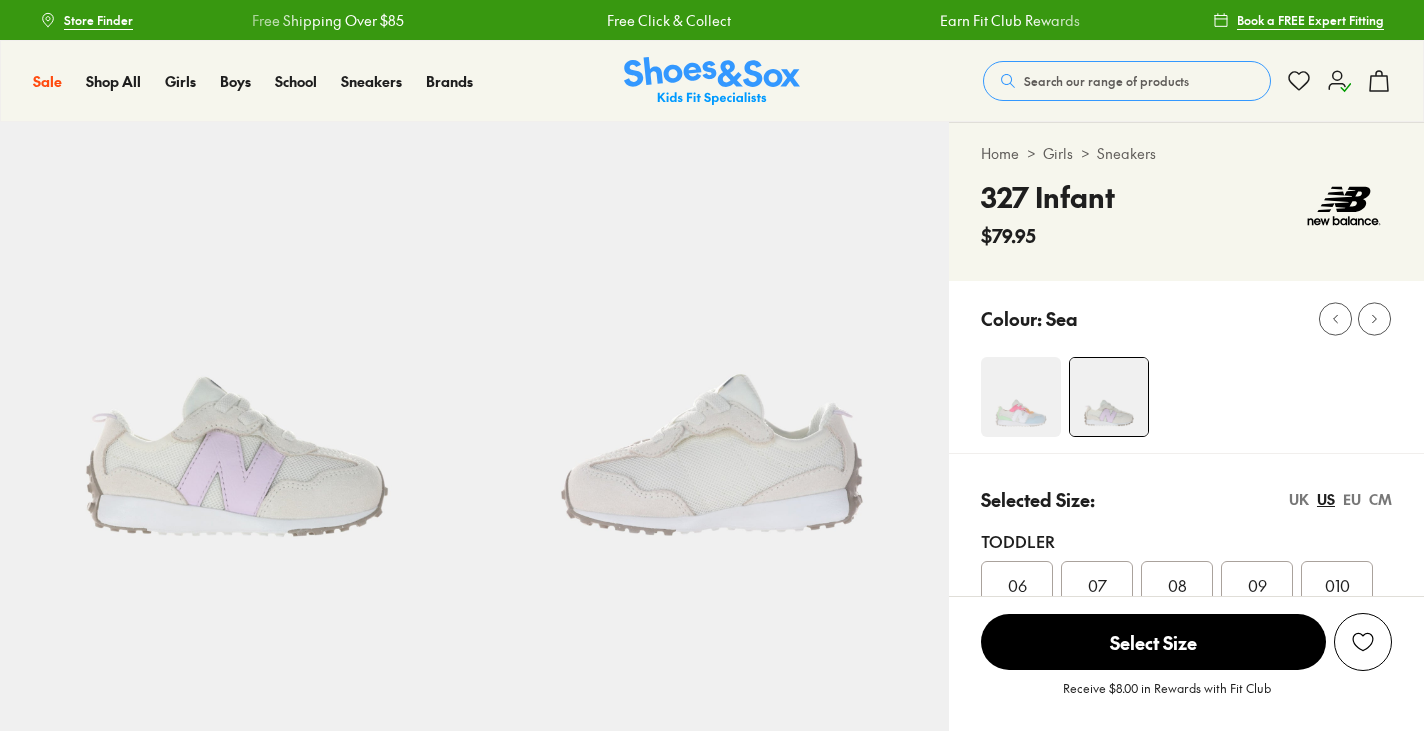 scroll, scrollTop: 0, scrollLeft: 0, axis: both 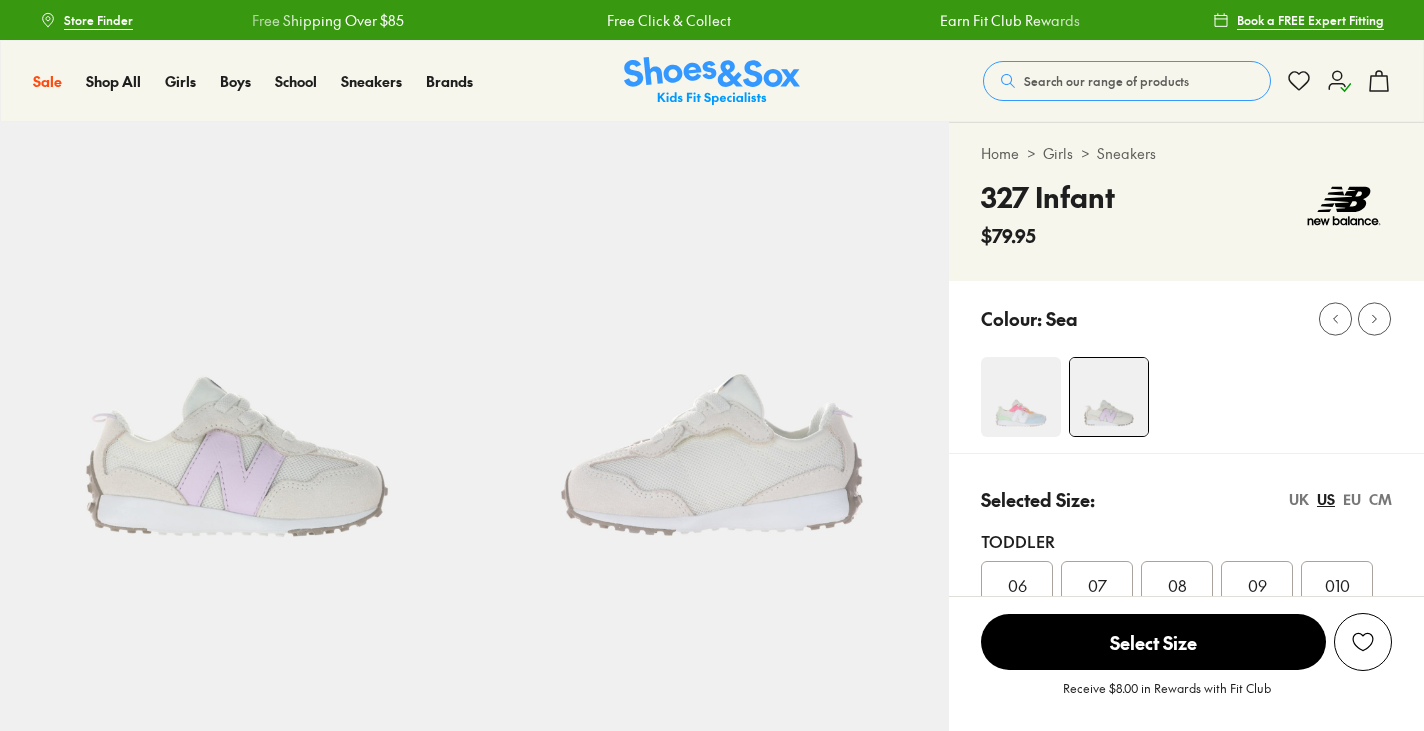 select on "*" 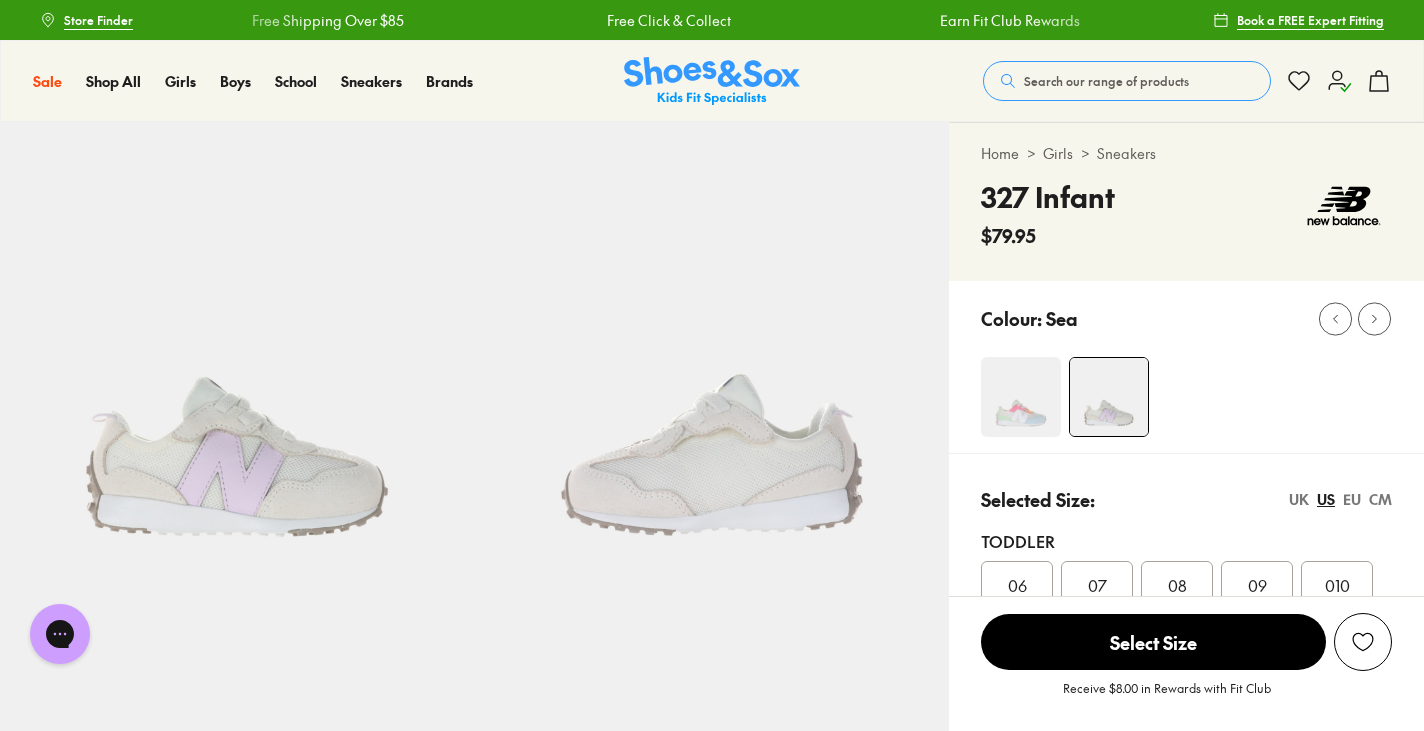 scroll, scrollTop: 0, scrollLeft: 0, axis: both 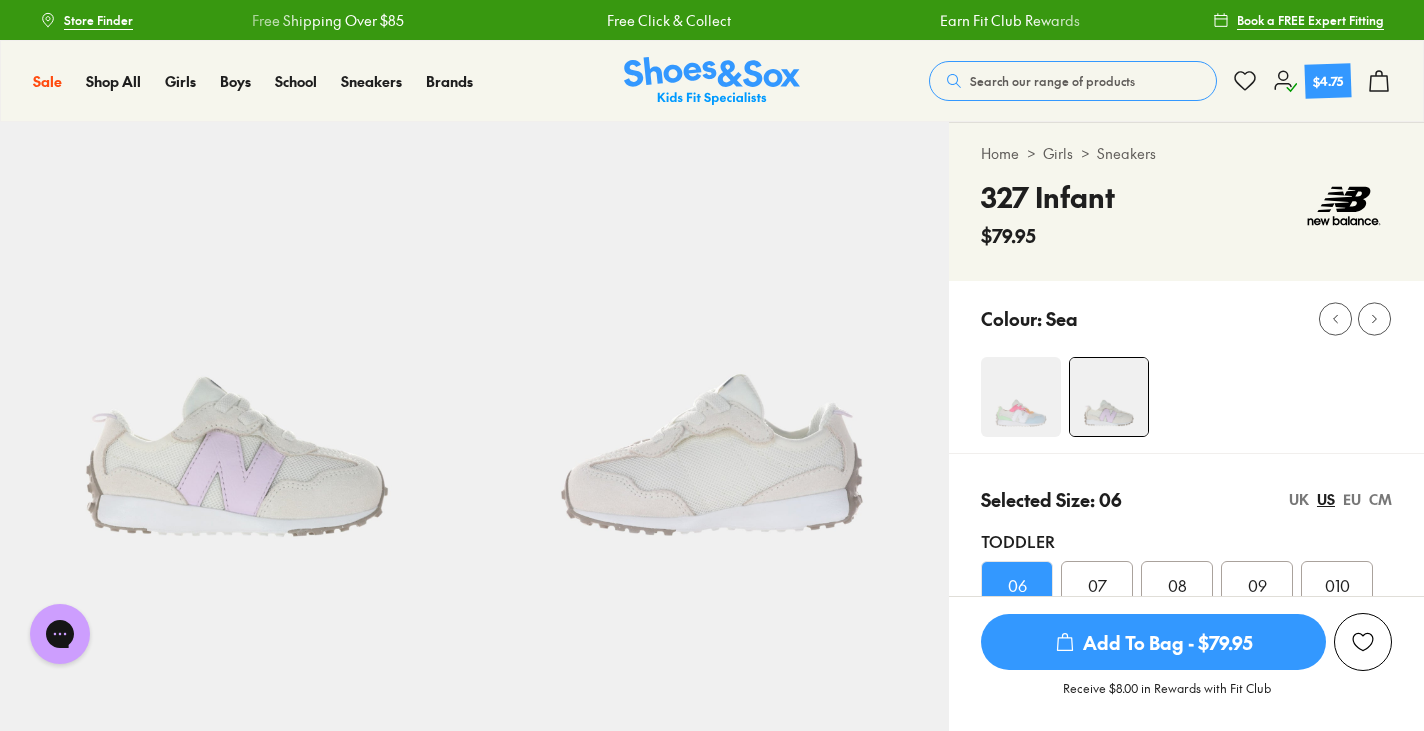 click at bounding box center [1363, 642] 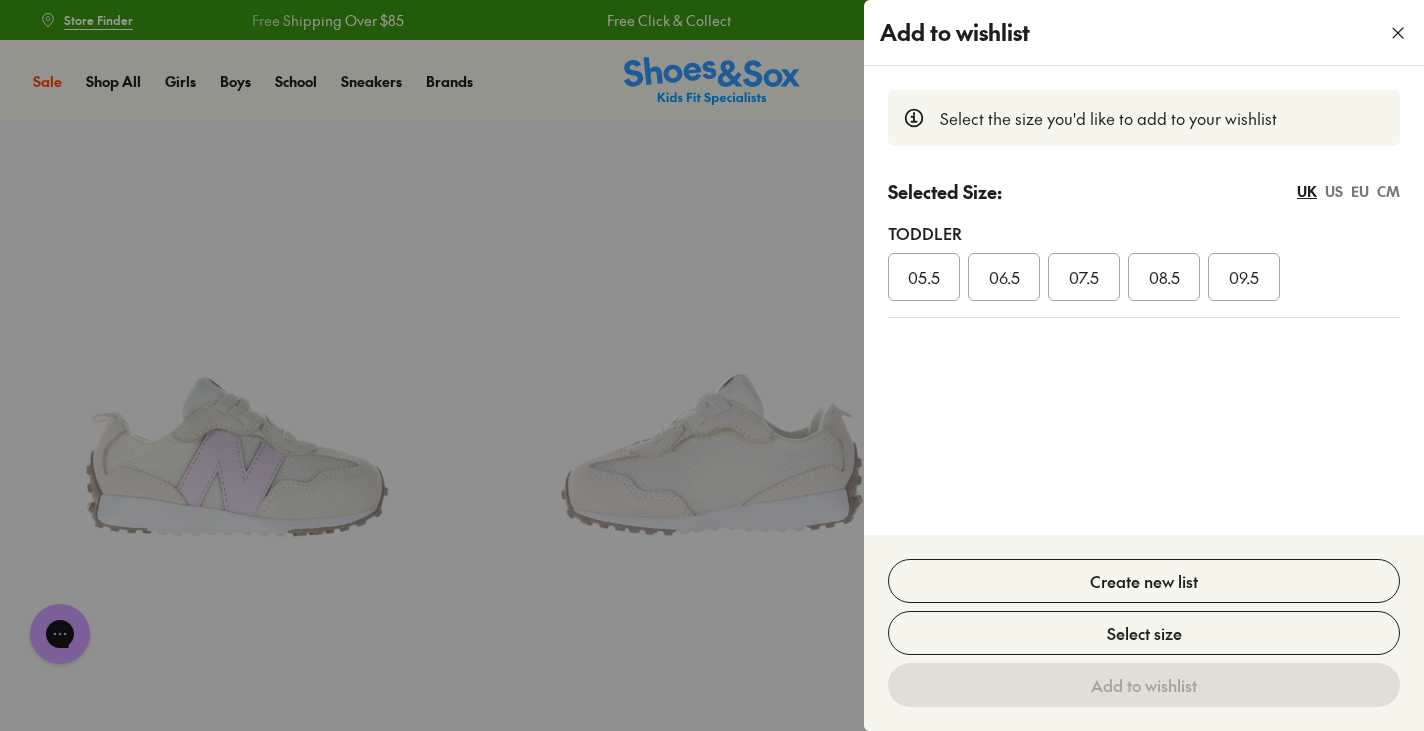 click on "05.5" at bounding box center (924, 277) 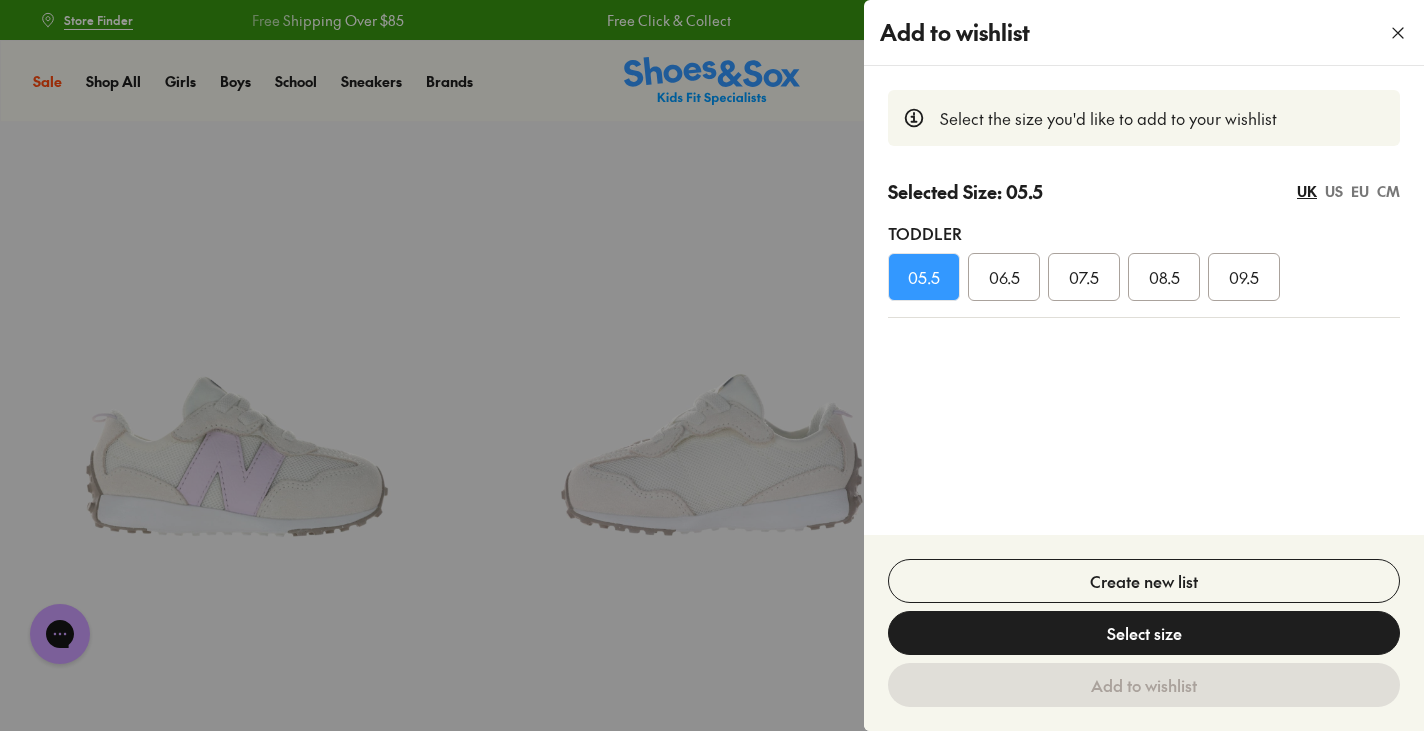 click on "Select size" at bounding box center (1144, 633) 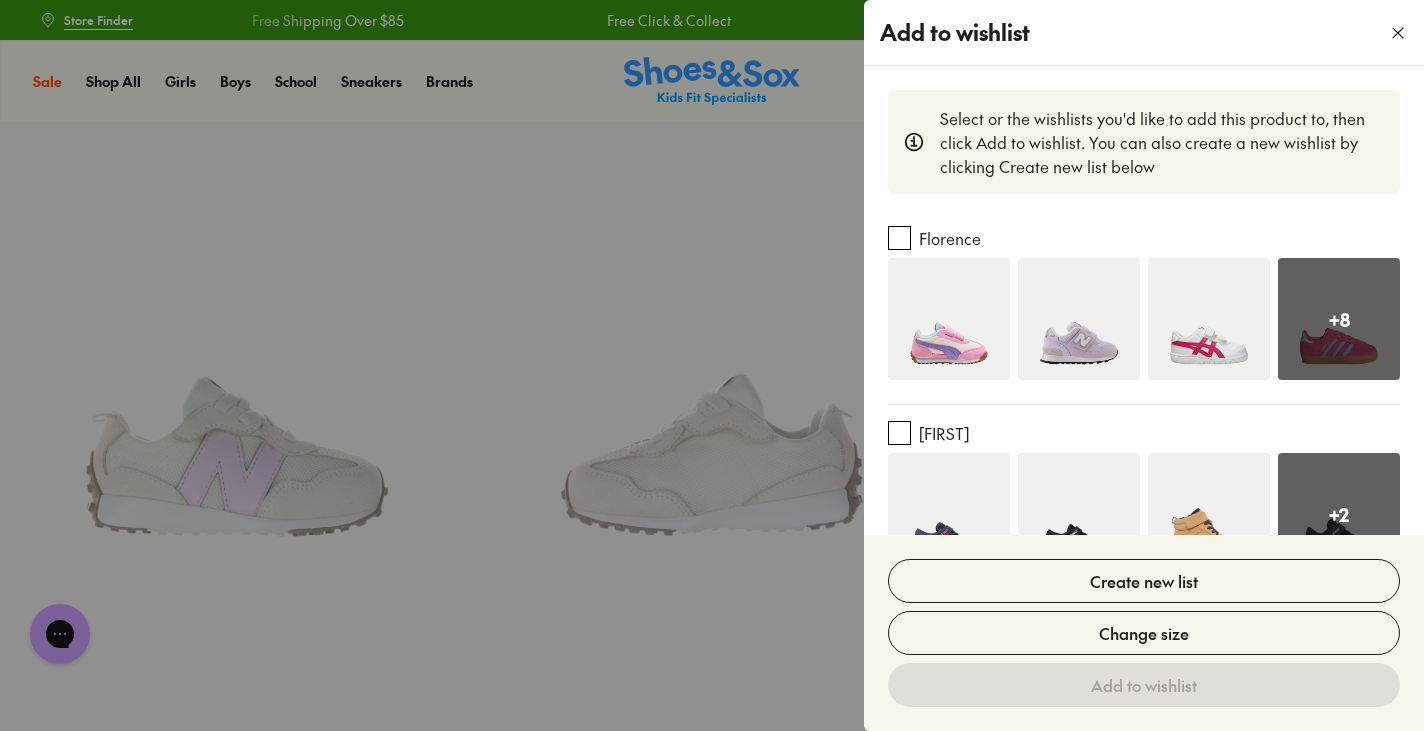 click at bounding box center [899, 238] 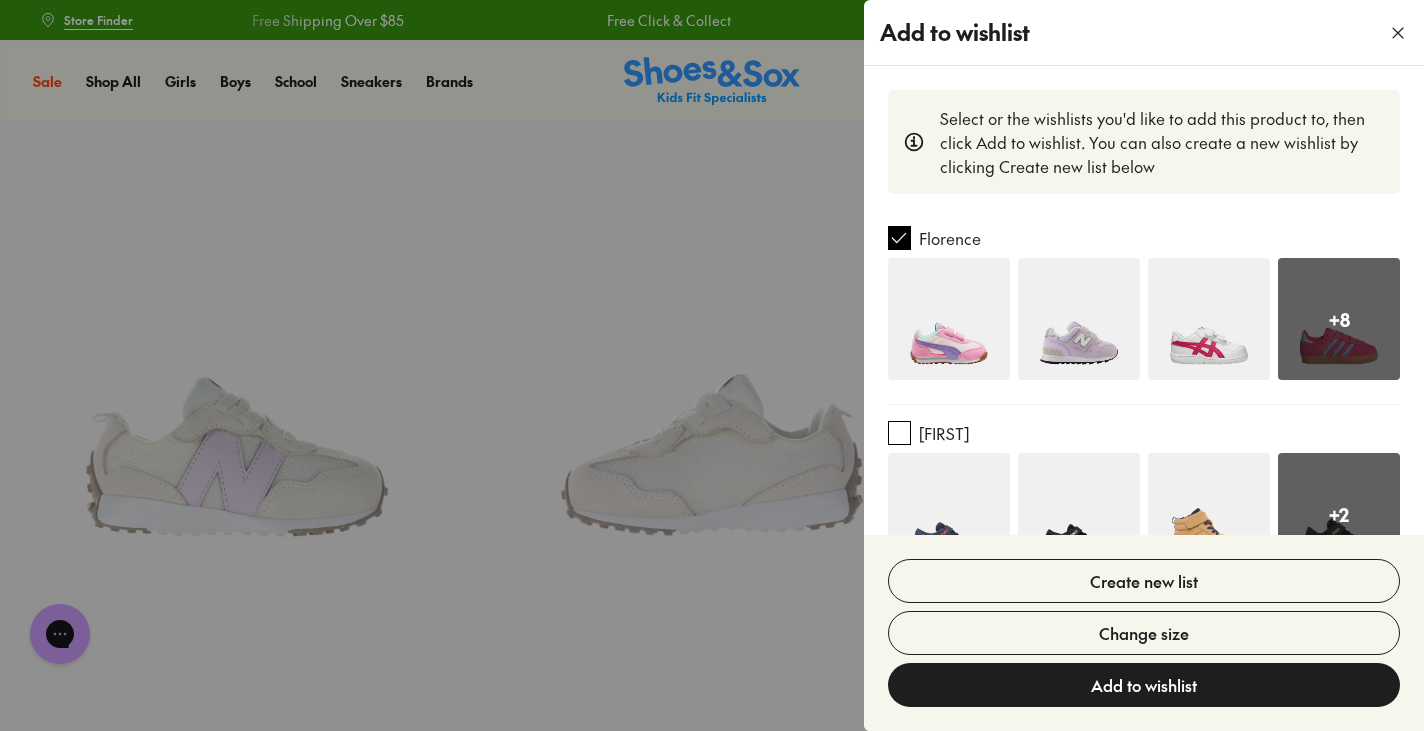 click on "Add to wishlist" at bounding box center (1144, 685) 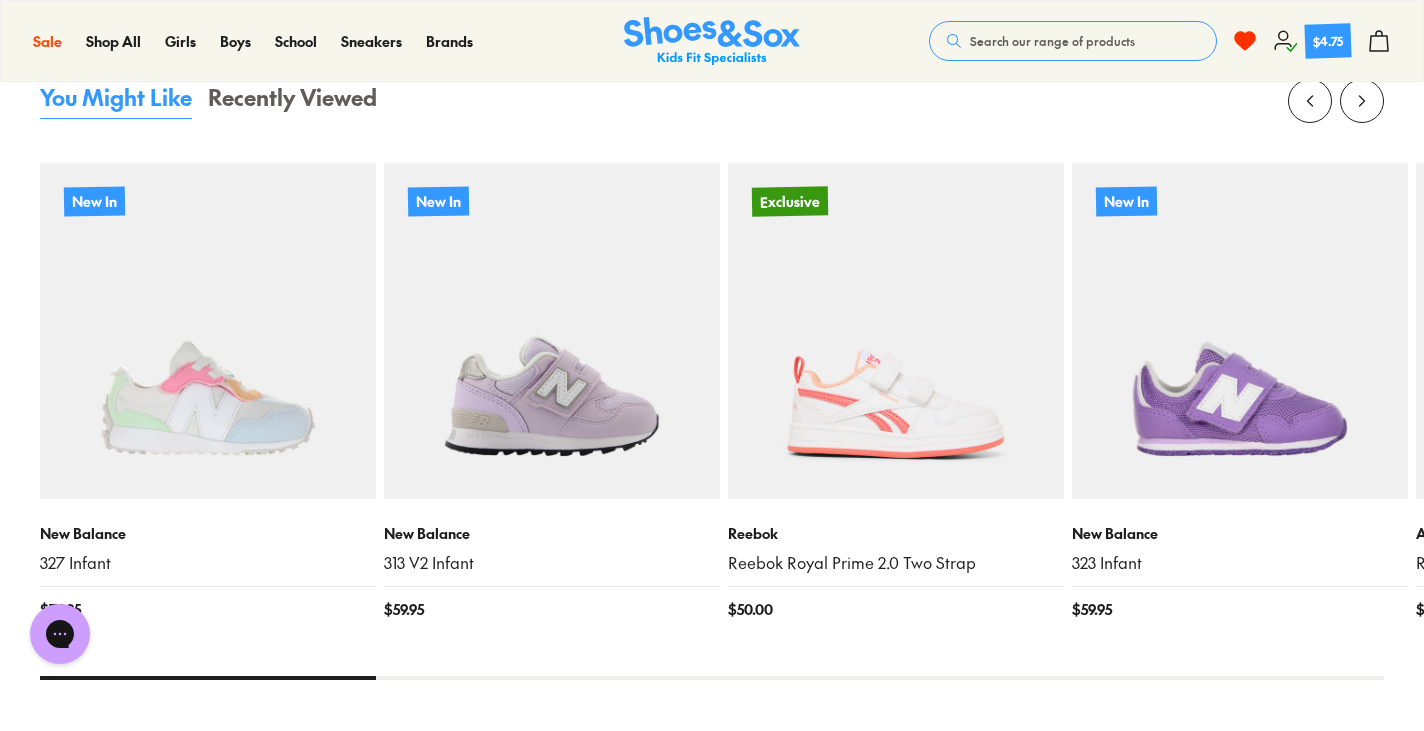 scroll, scrollTop: 1840, scrollLeft: 0, axis: vertical 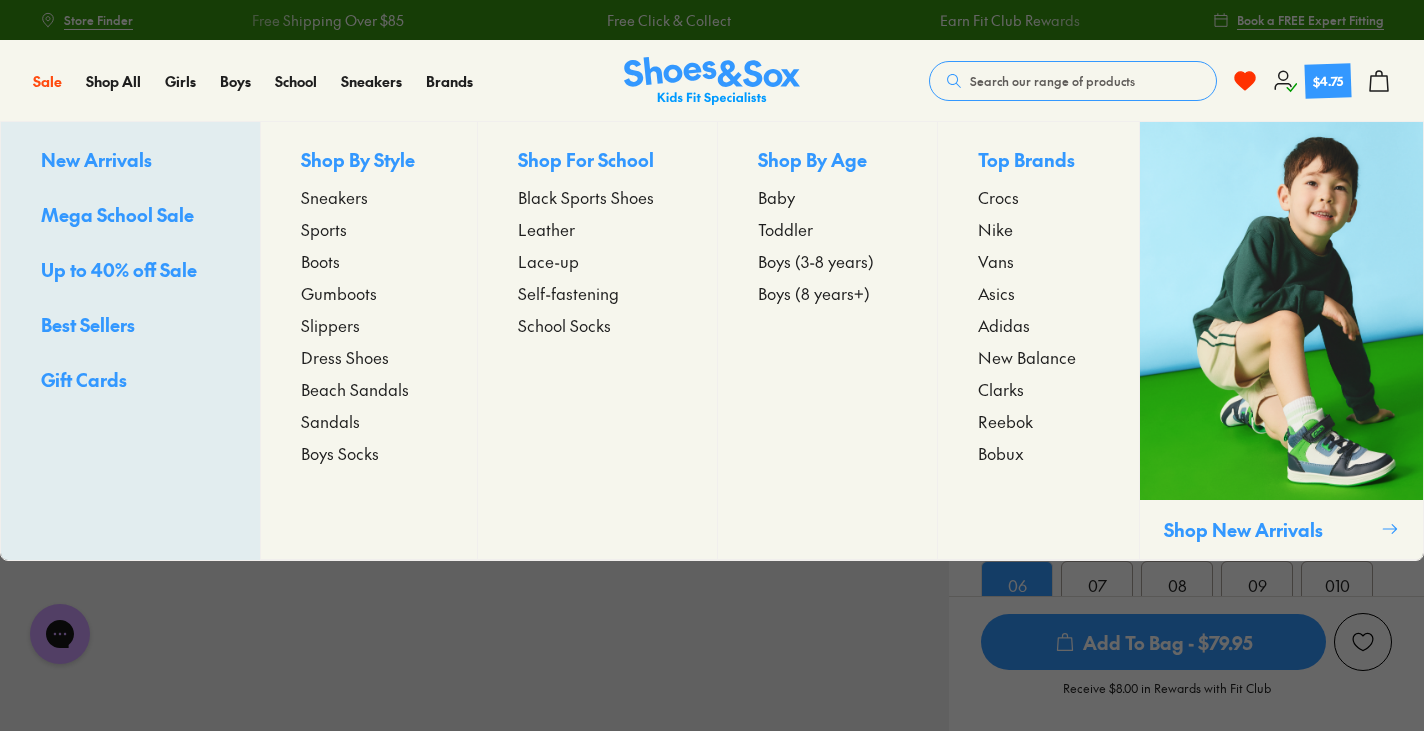 click on "New Arrivals" at bounding box center (96, 159) 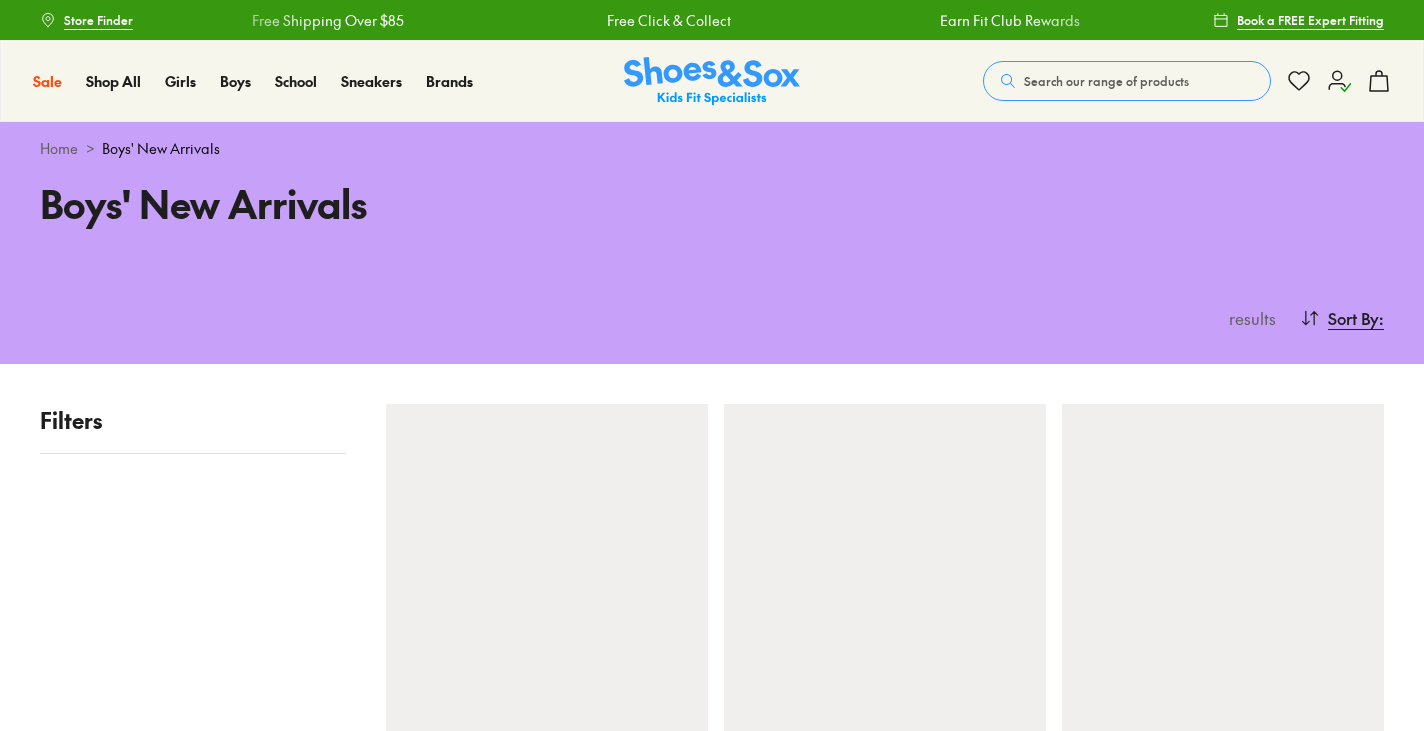 scroll, scrollTop: 0, scrollLeft: 0, axis: both 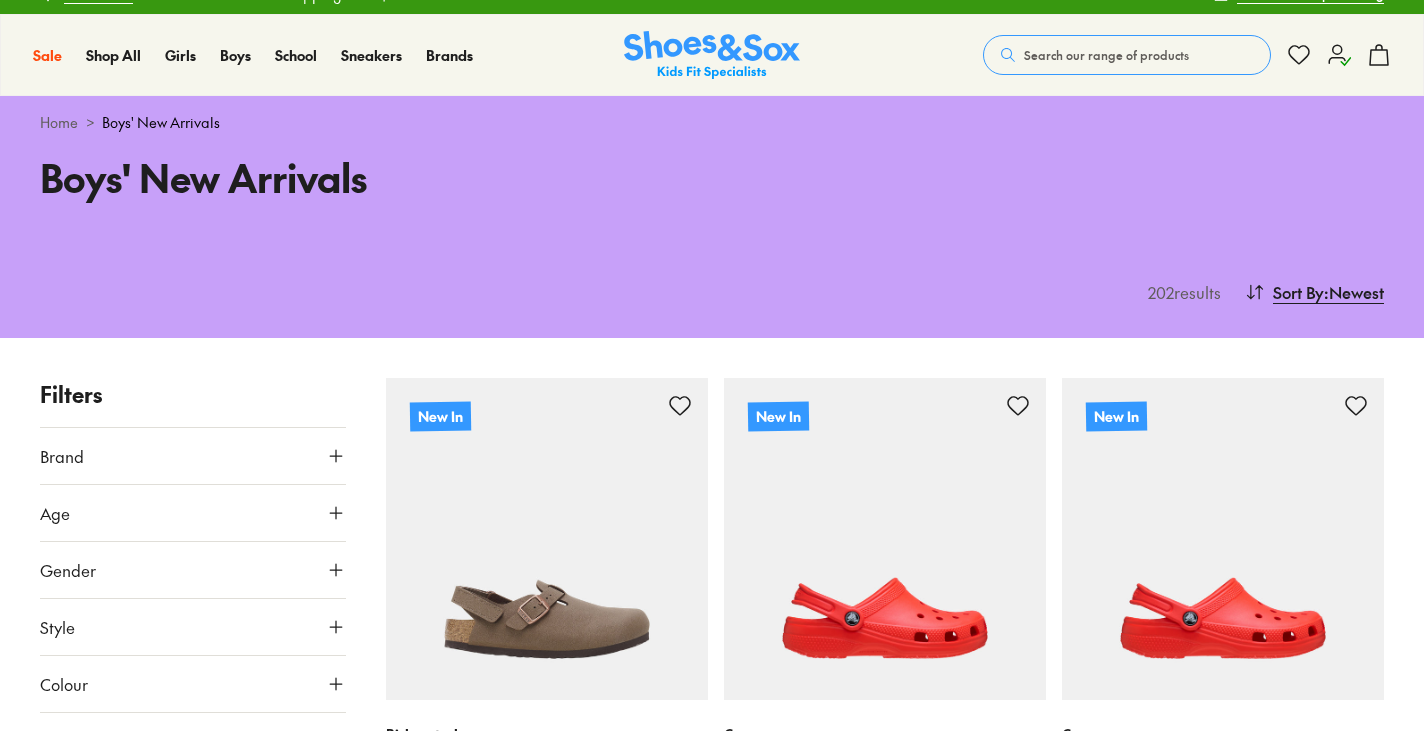 drag, startPoint x: 1428, startPoint y: 42, endPoint x: 1427, endPoint y: 56, distance: 14.035668 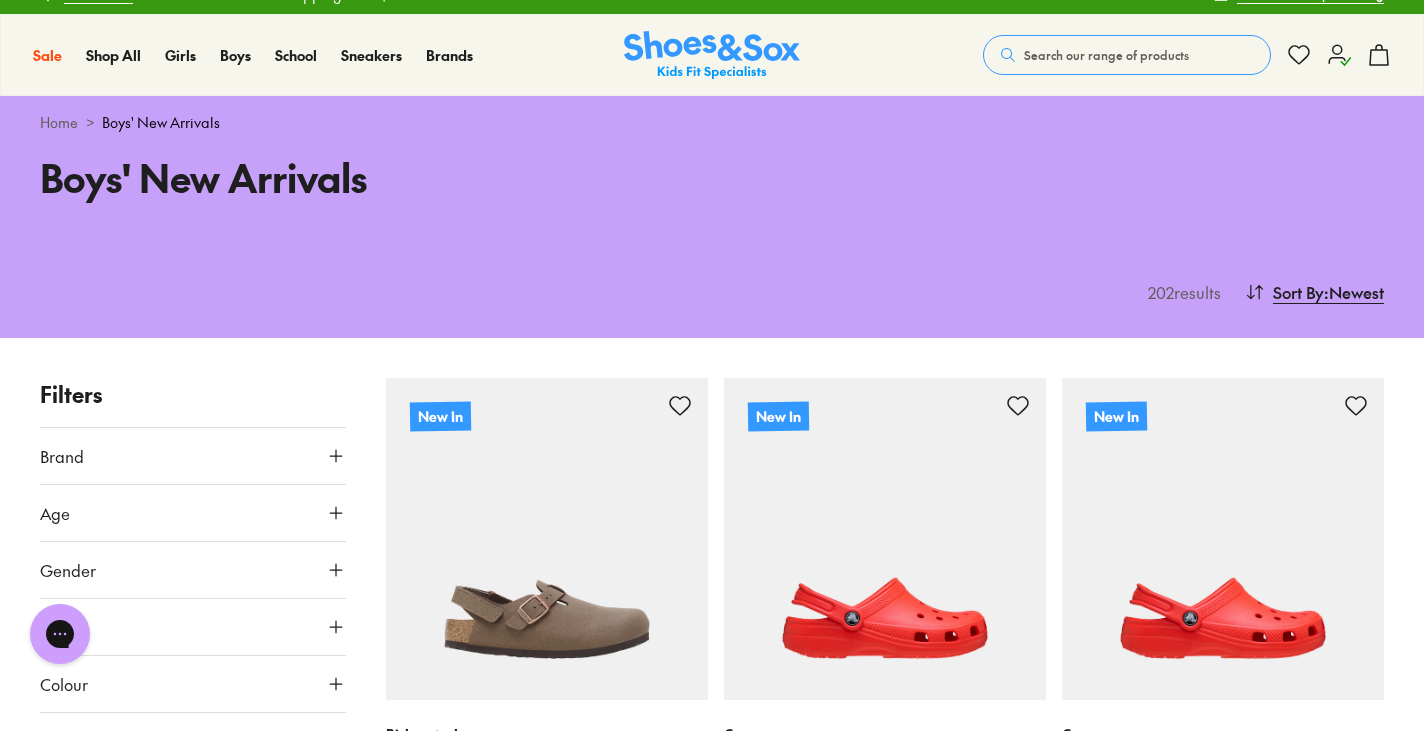 scroll, scrollTop: 0, scrollLeft: 0, axis: both 